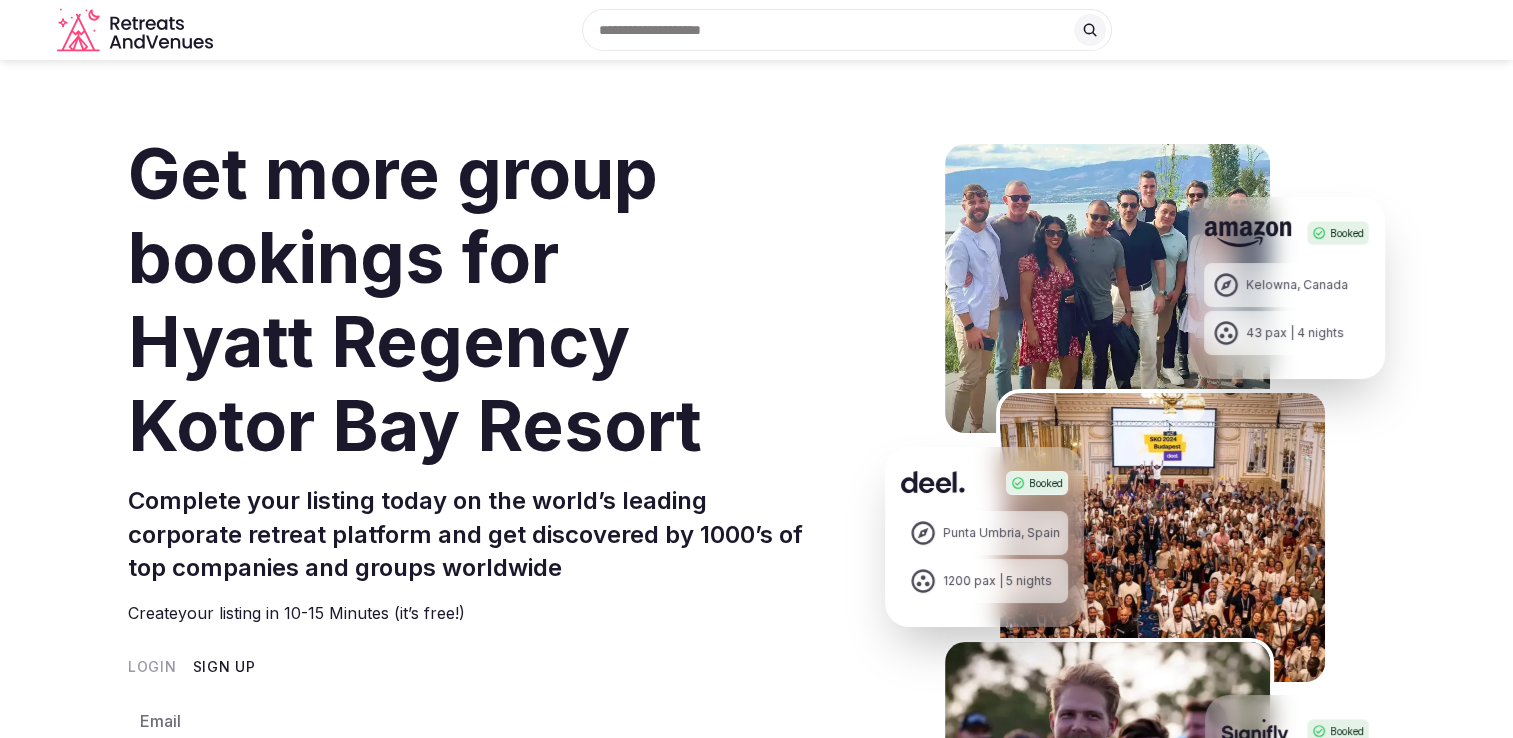 scroll, scrollTop: 200, scrollLeft: 0, axis: vertical 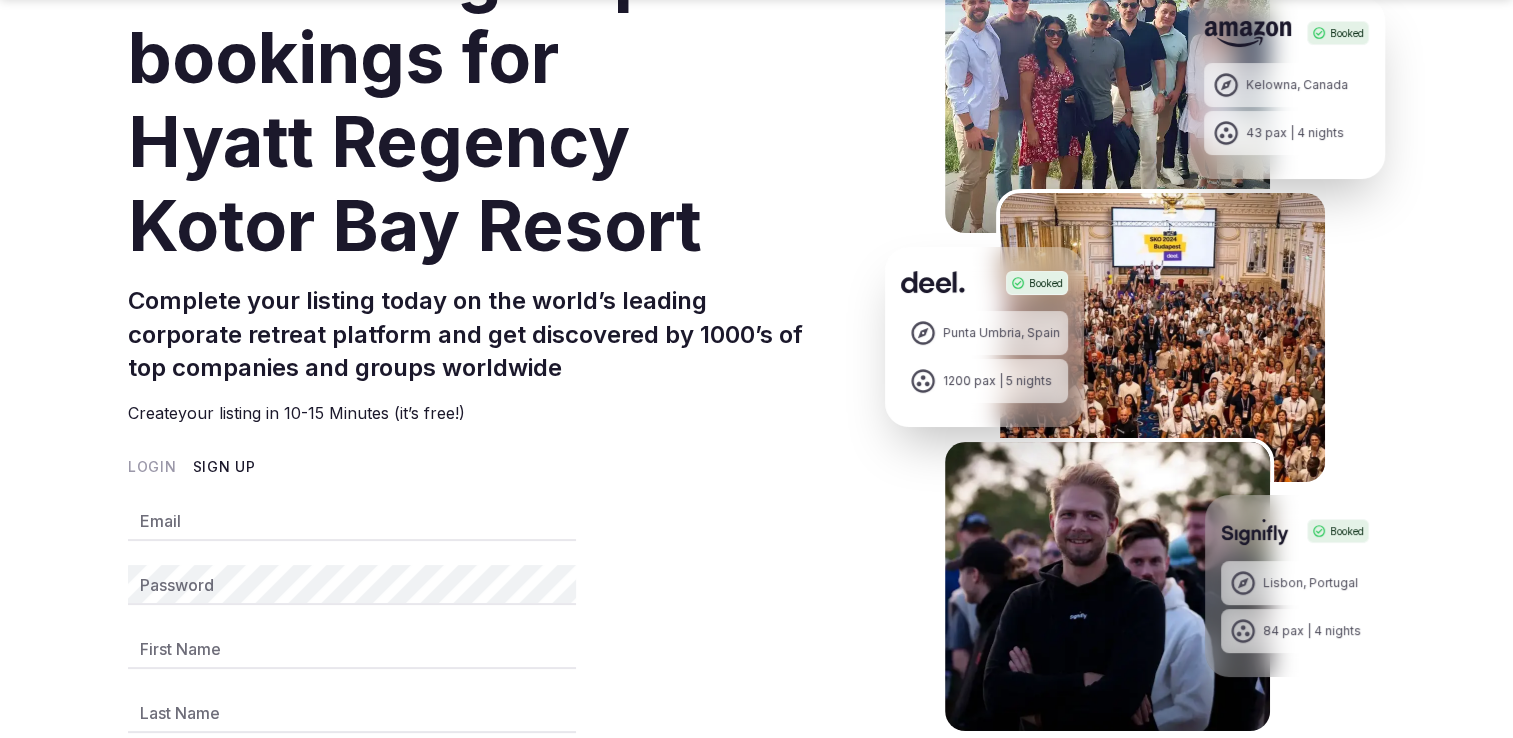 click on "Sign Up" at bounding box center [224, 467] 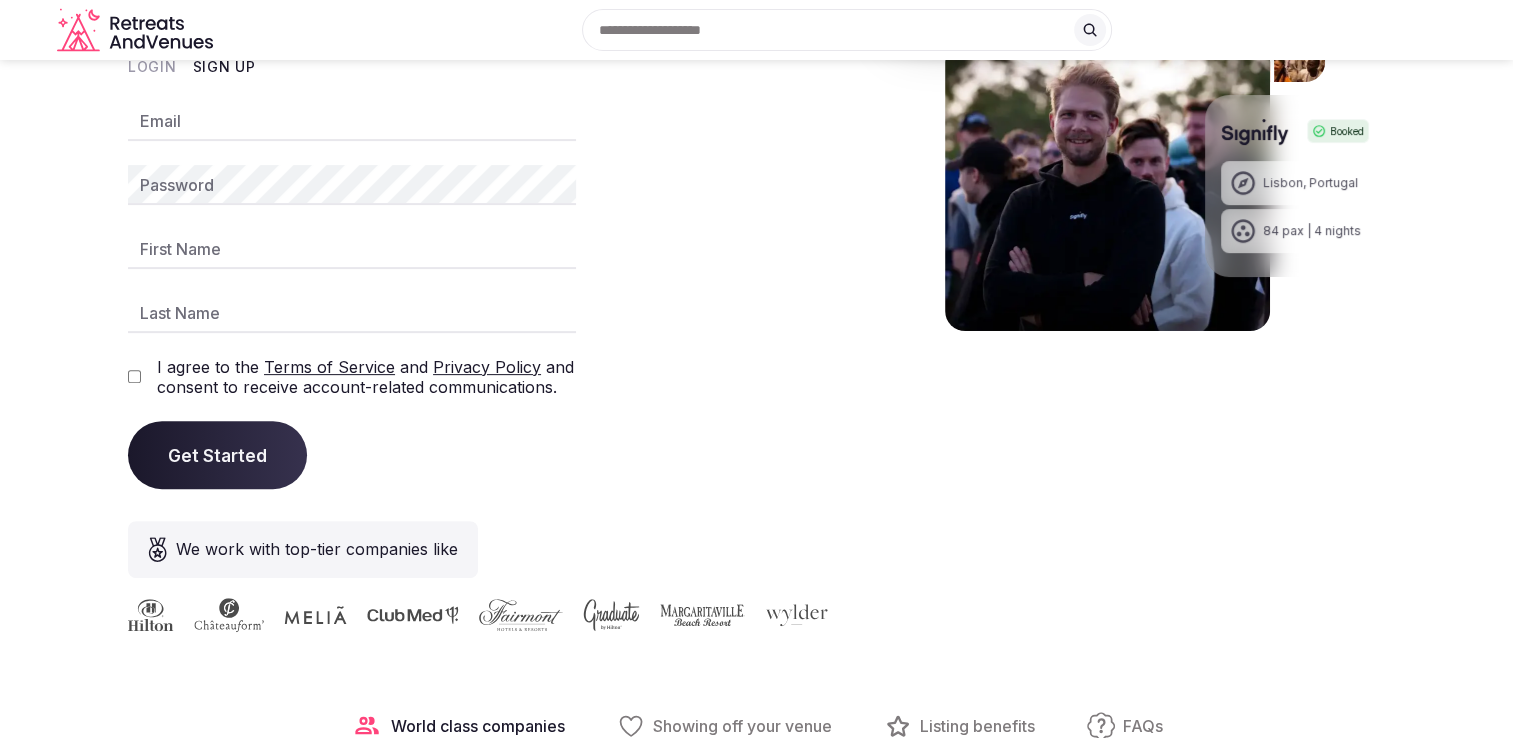scroll, scrollTop: 500, scrollLeft: 0, axis: vertical 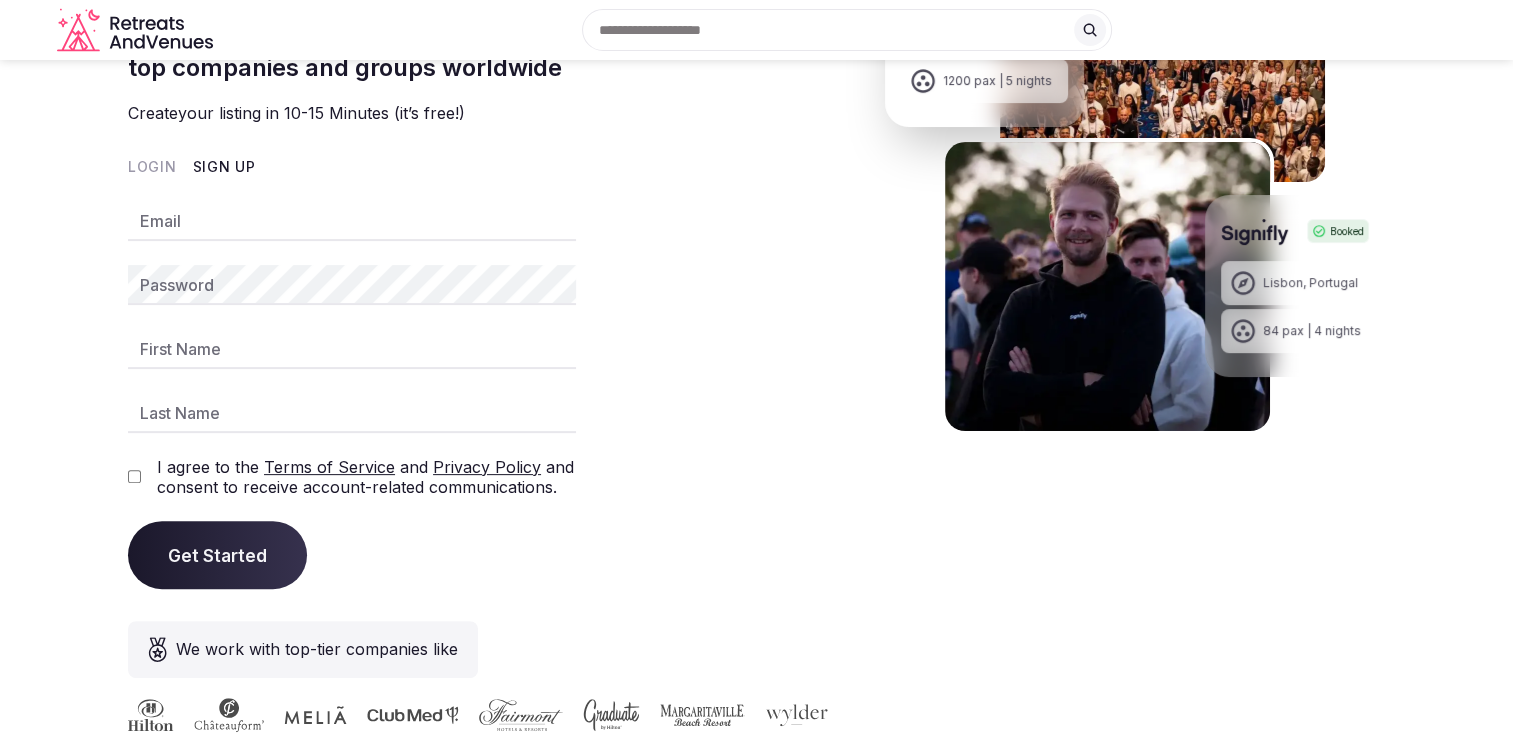 click on "Sign Up" at bounding box center (224, 167) 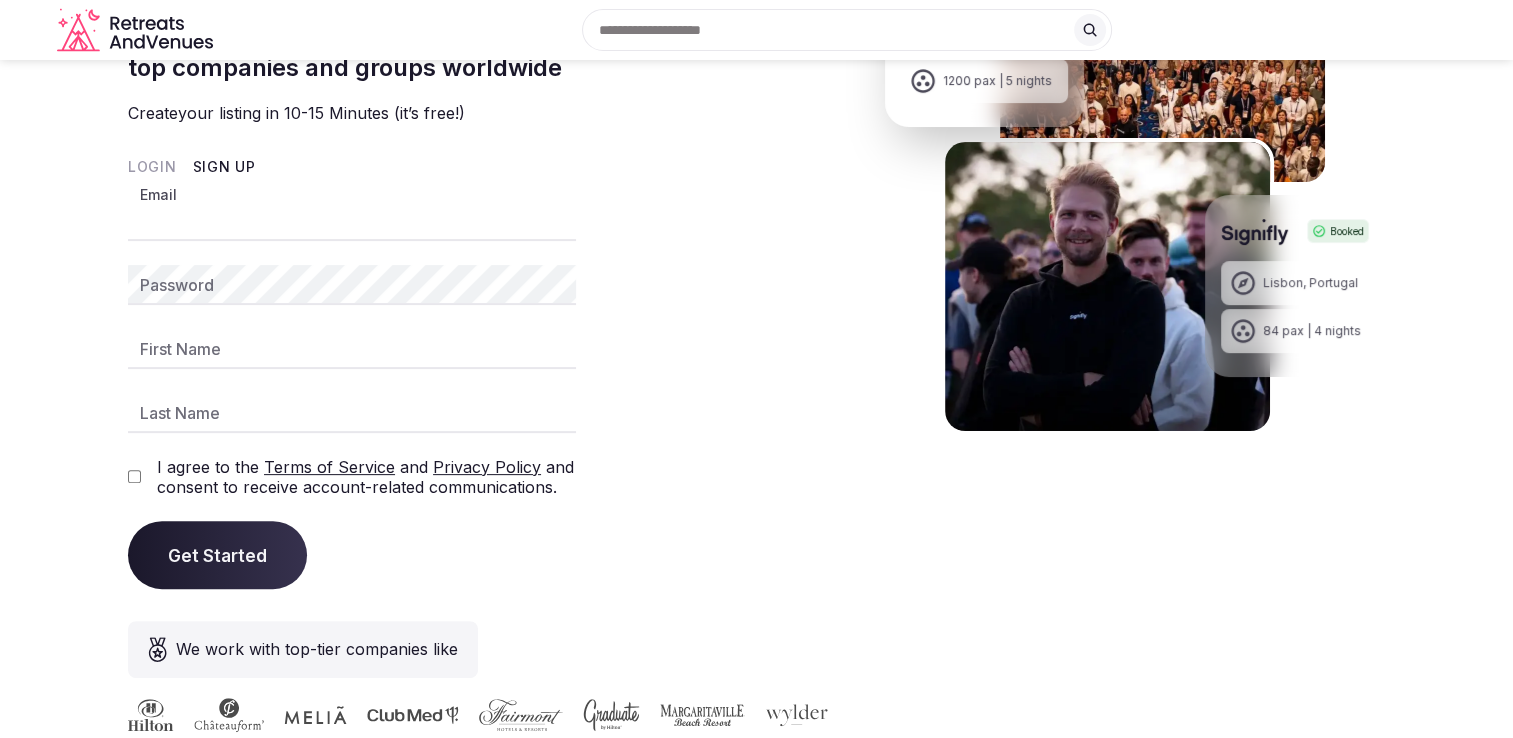 click on "Email" at bounding box center [352, 221] 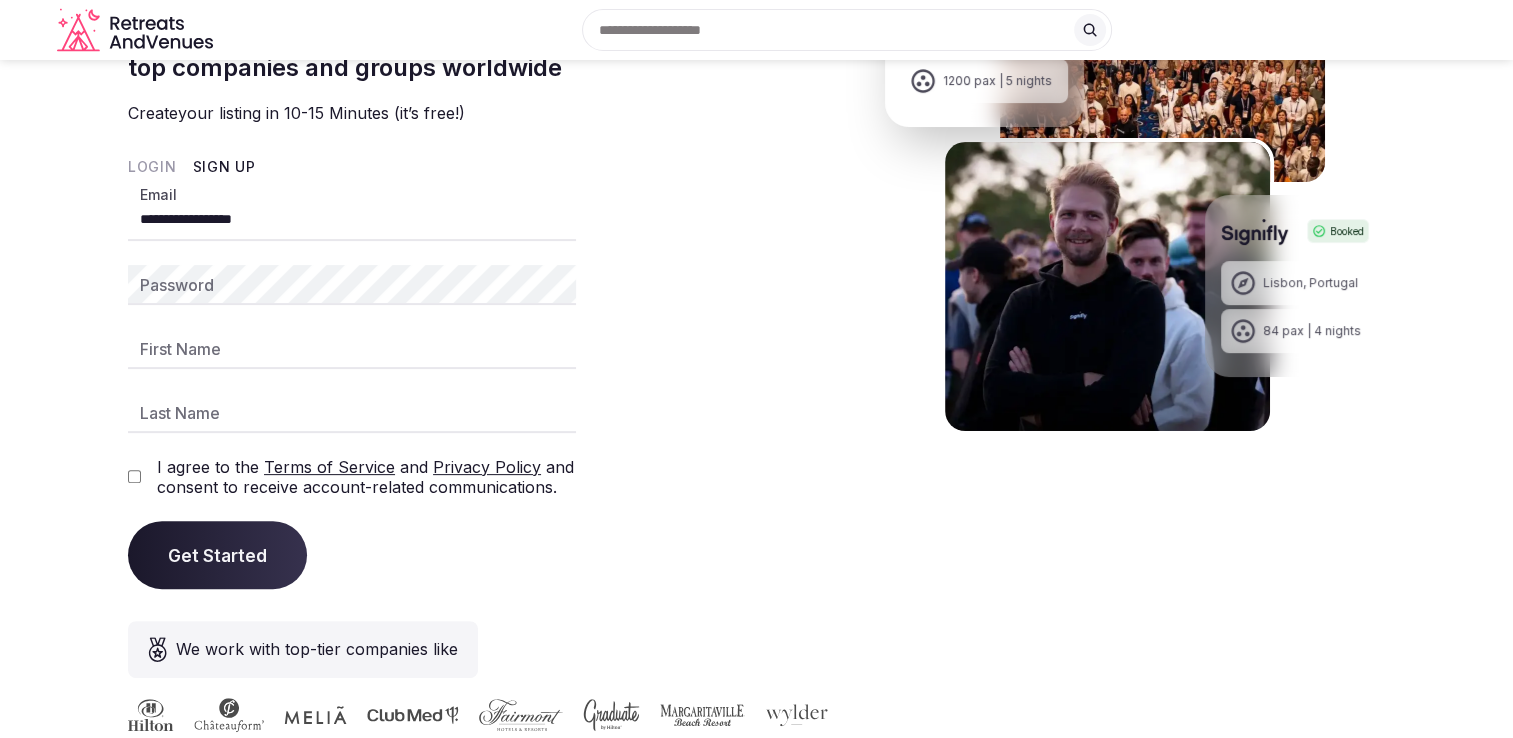 drag, startPoint x: 280, startPoint y: 224, endPoint x: -4, endPoint y: 222, distance: 284.00705 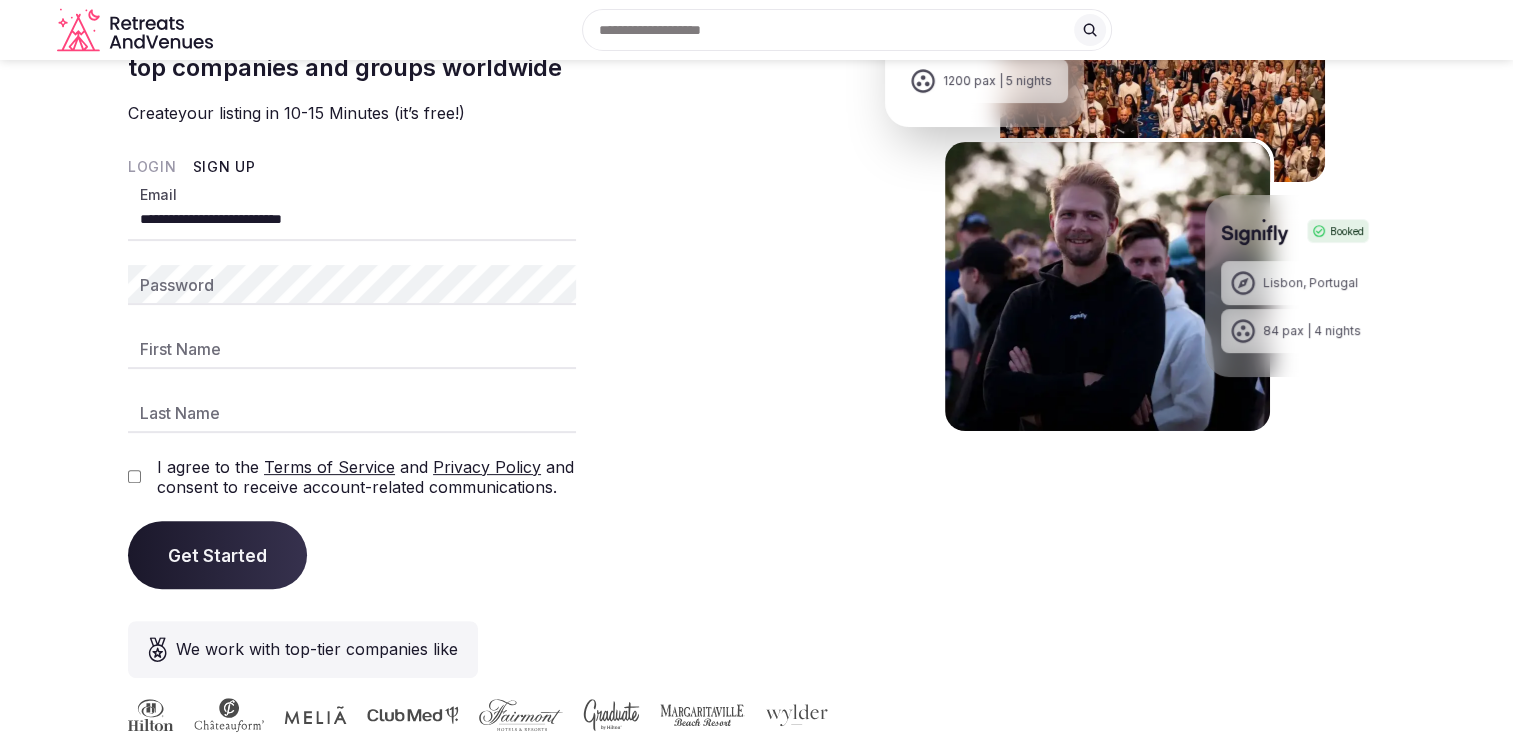 type on "**********" 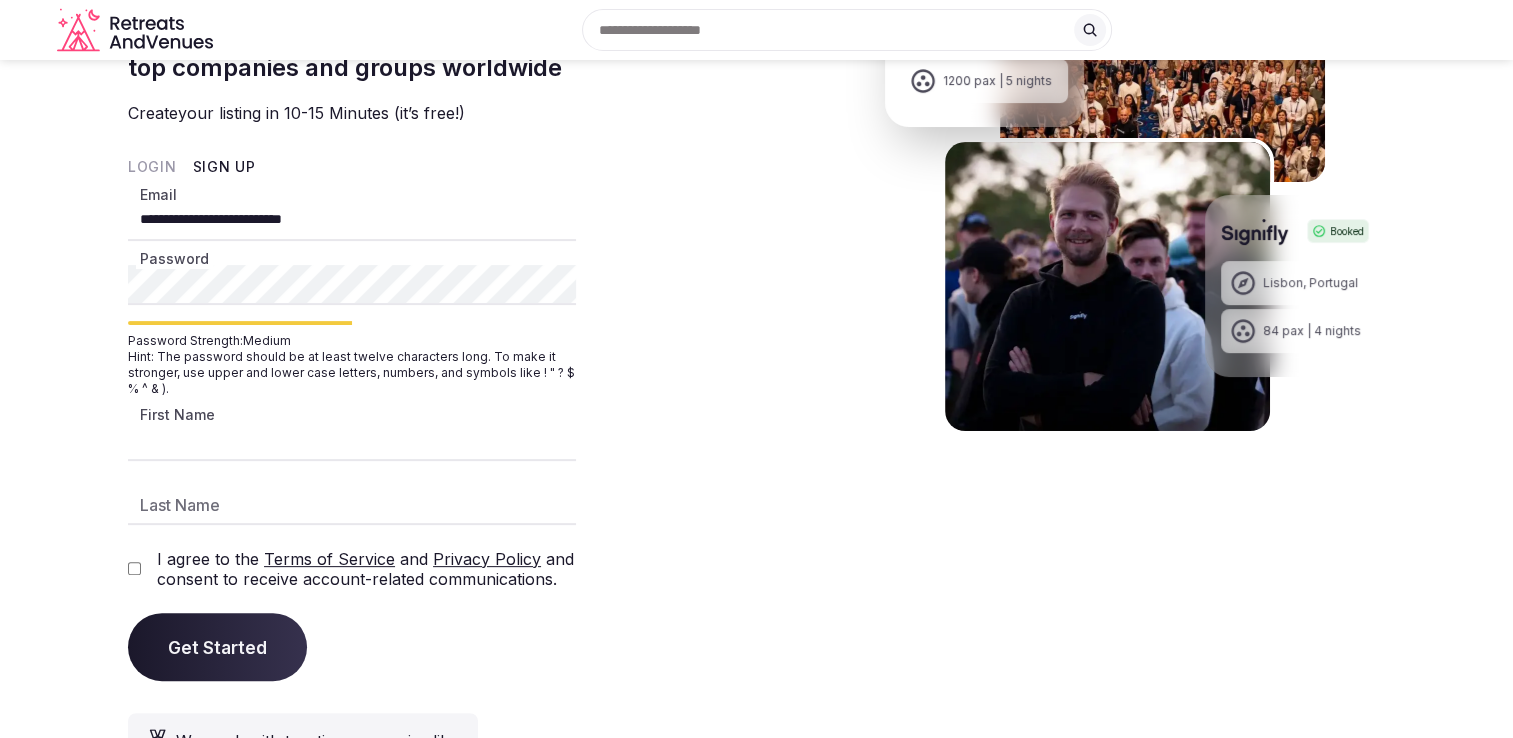 click on "First Name" at bounding box center (352, 441) 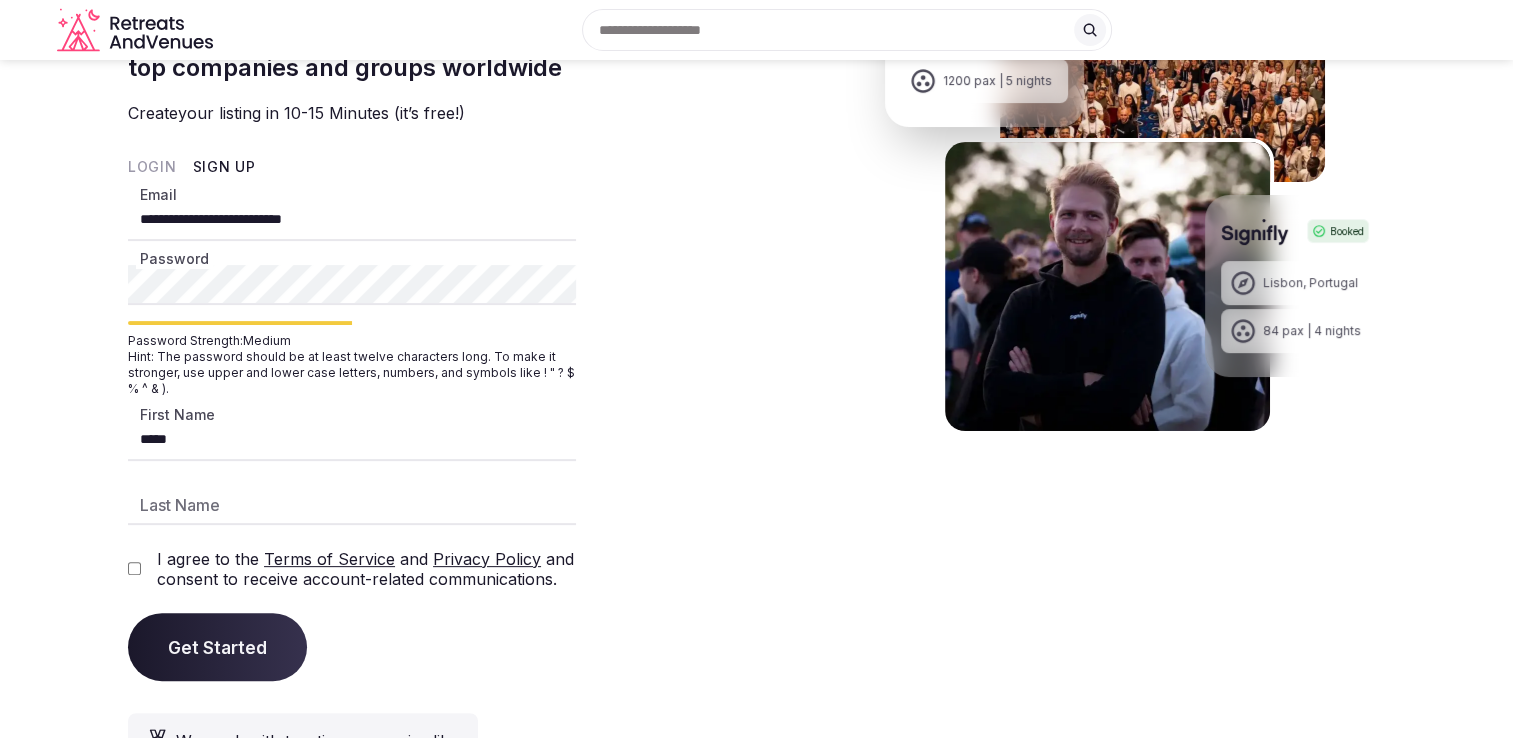 type on "*****" 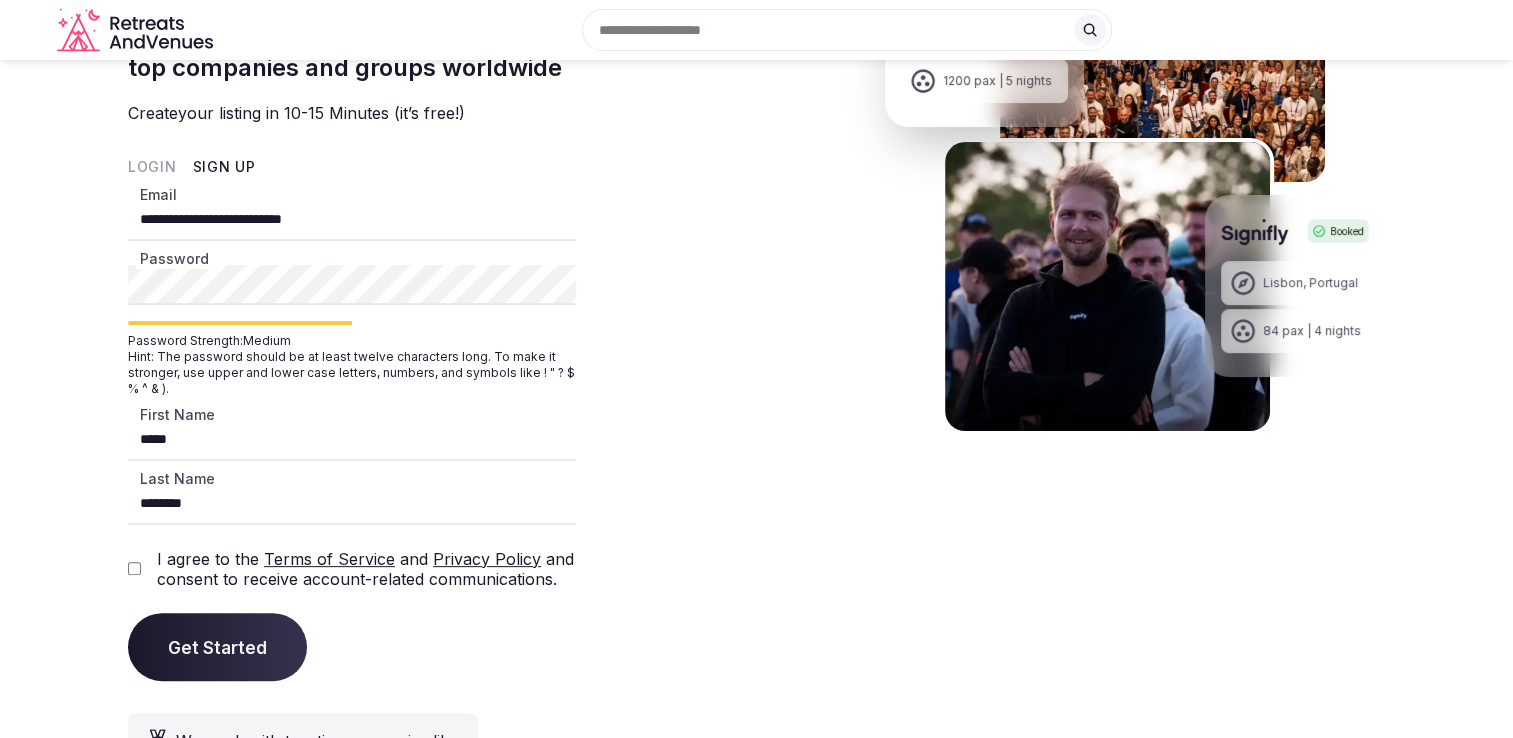 type on "********" 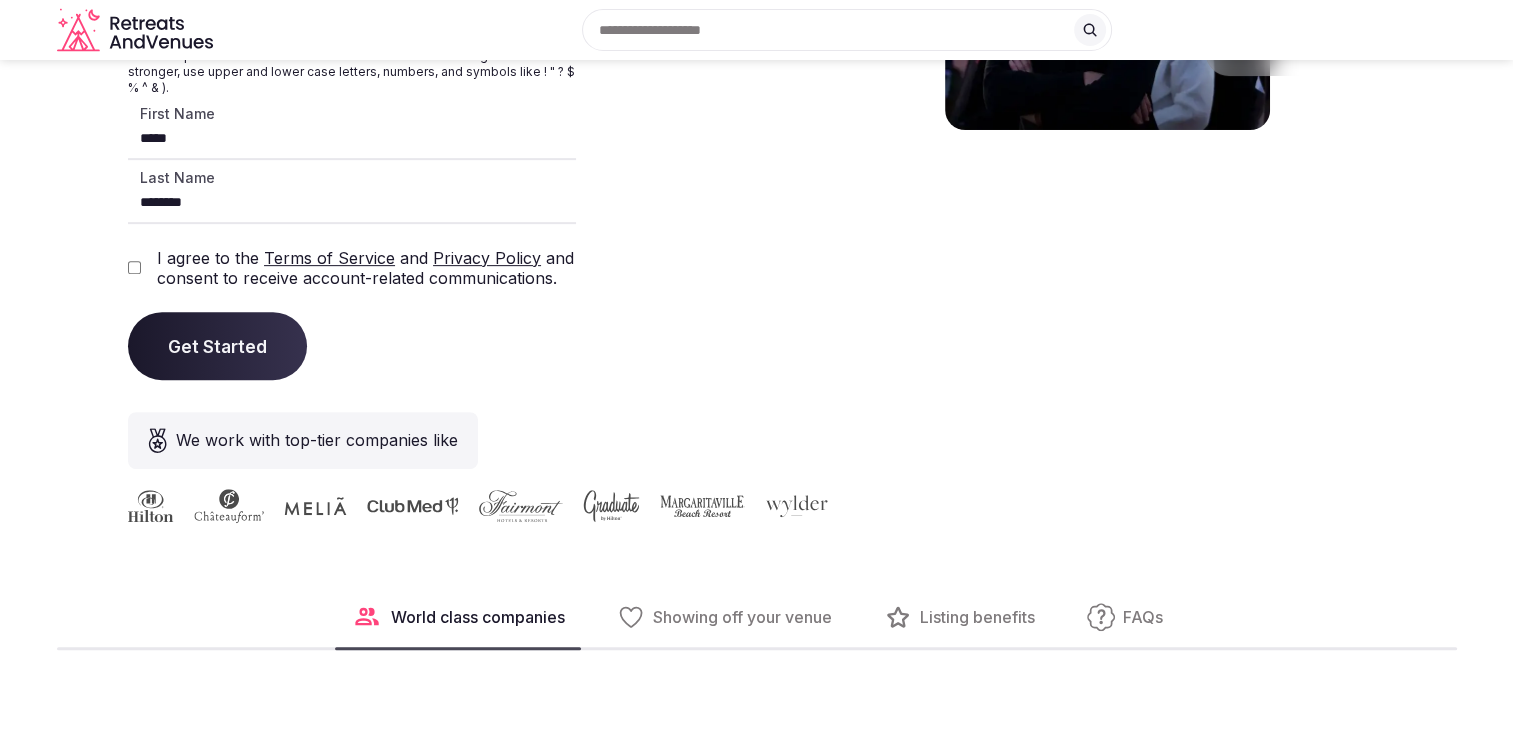 scroll, scrollTop: 800, scrollLeft: 0, axis: vertical 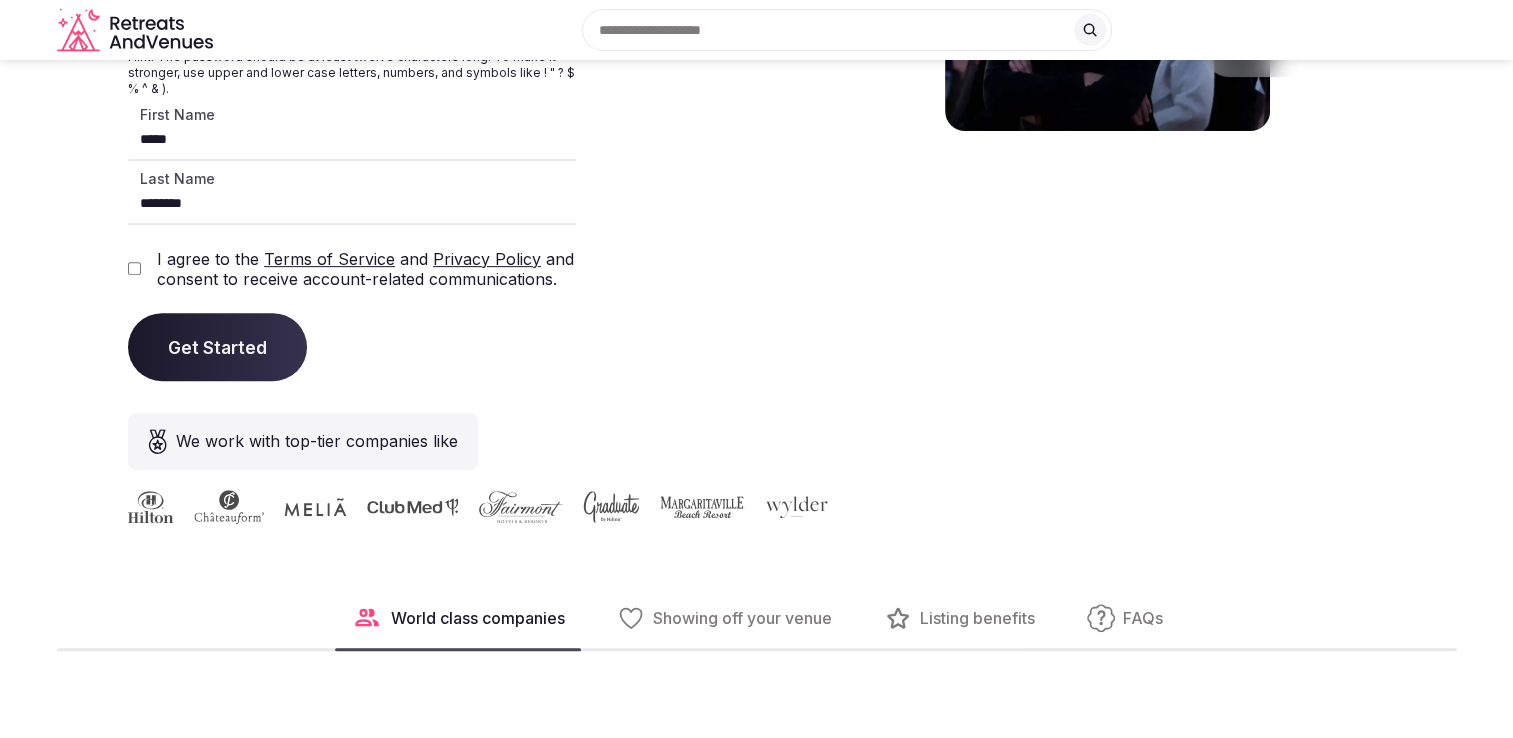 click on "Get Started" at bounding box center [217, 347] 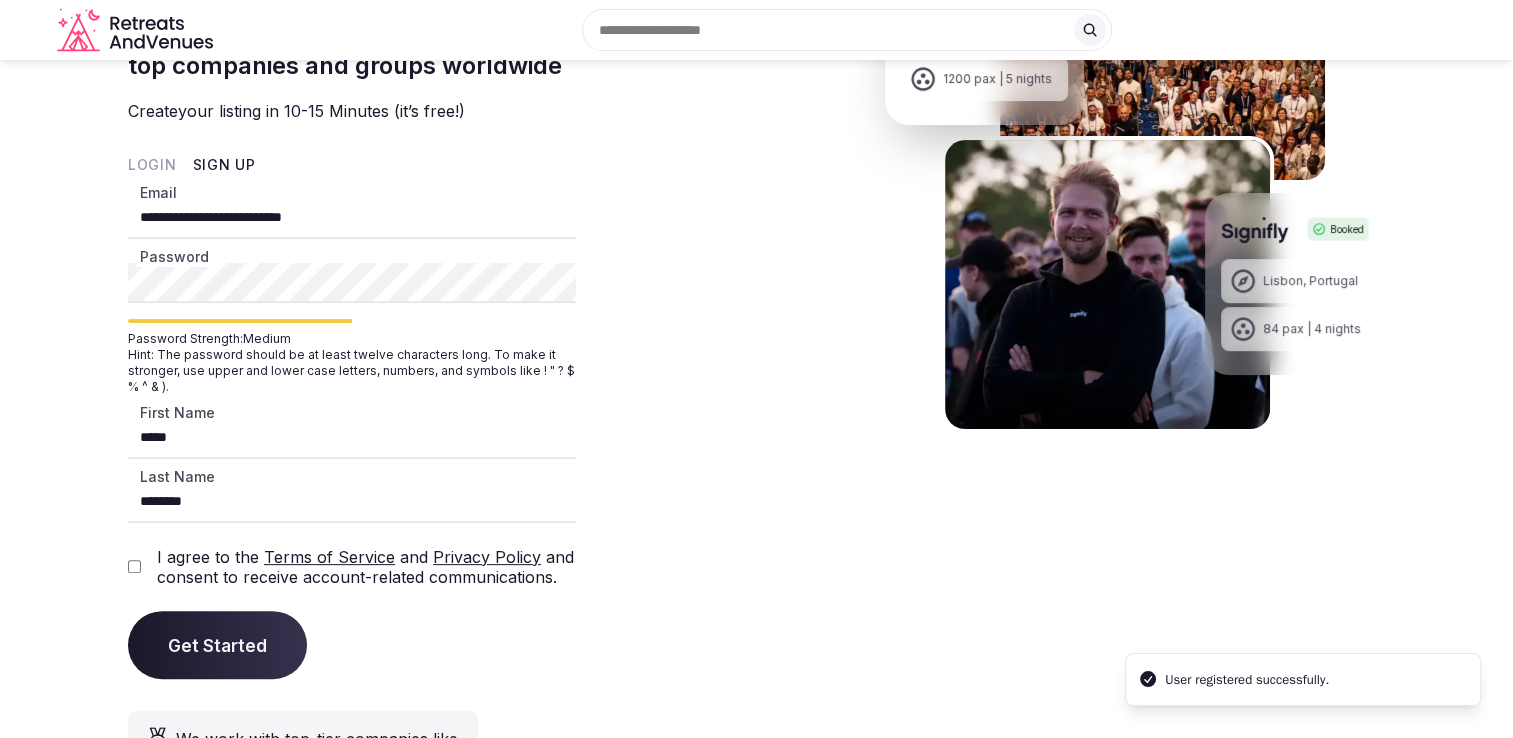 scroll, scrollTop: 500, scrollLeft: 0, axis: vertical 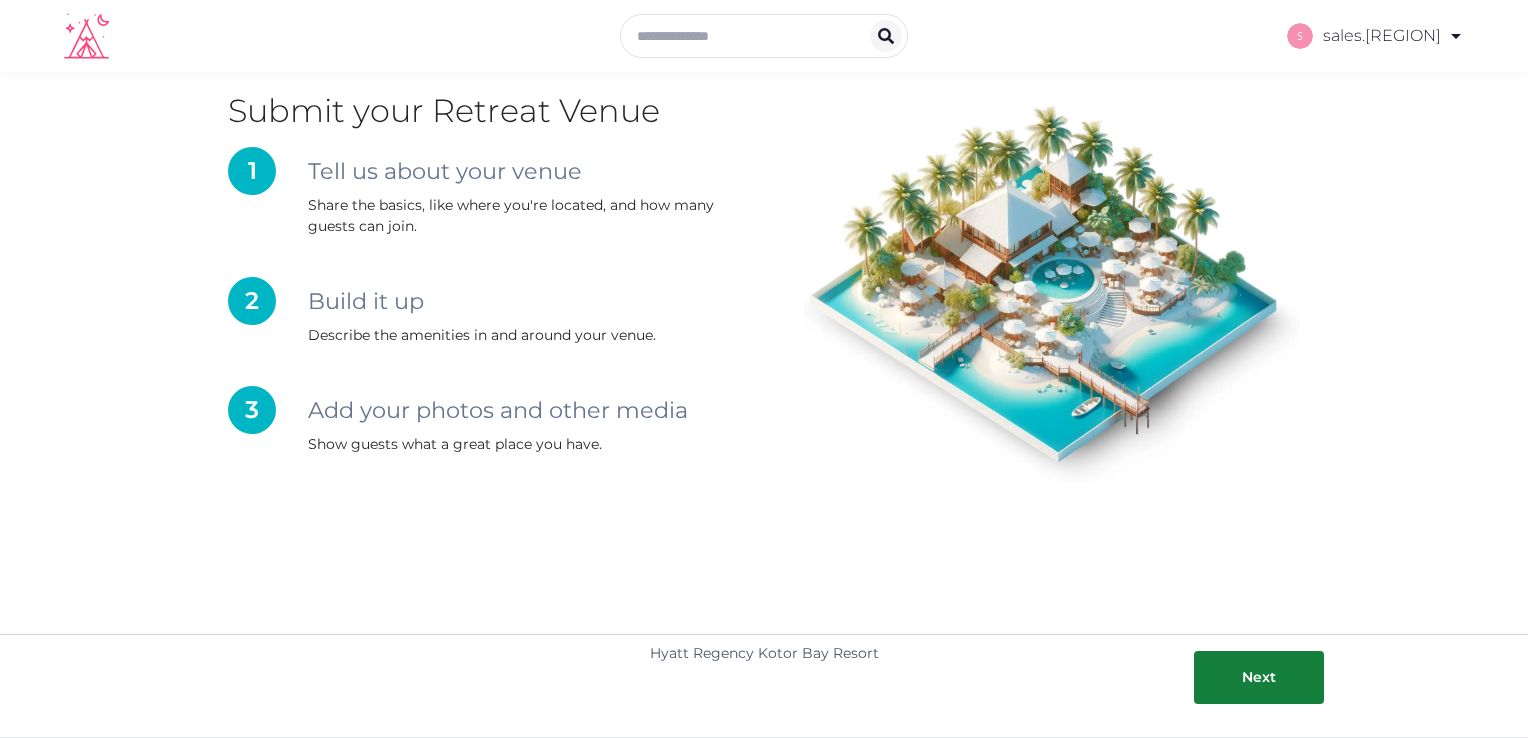 click on "Share the basics, like where you're located, and how many guests can join." at bounding box center (536, 216) 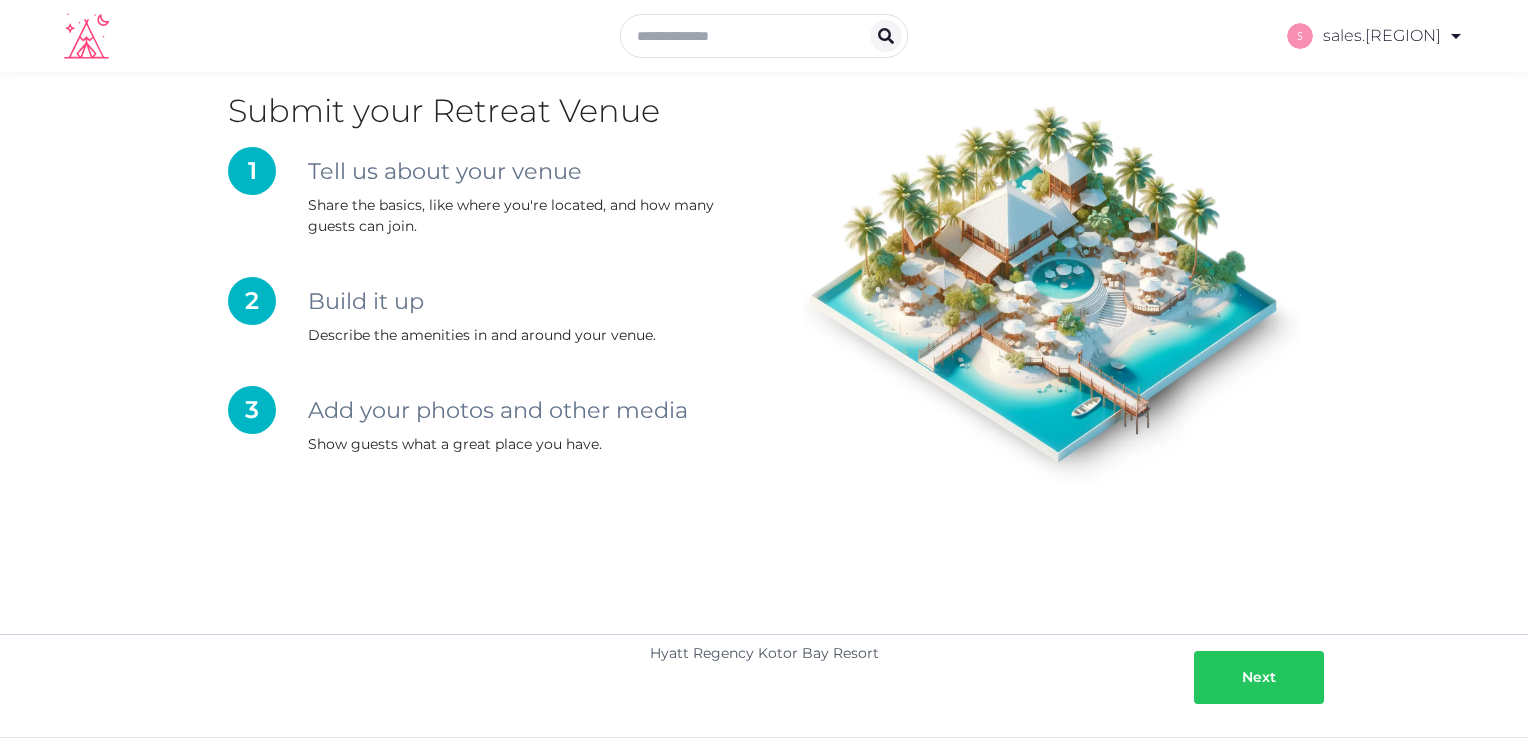 click at bounding box center [1222, 677] 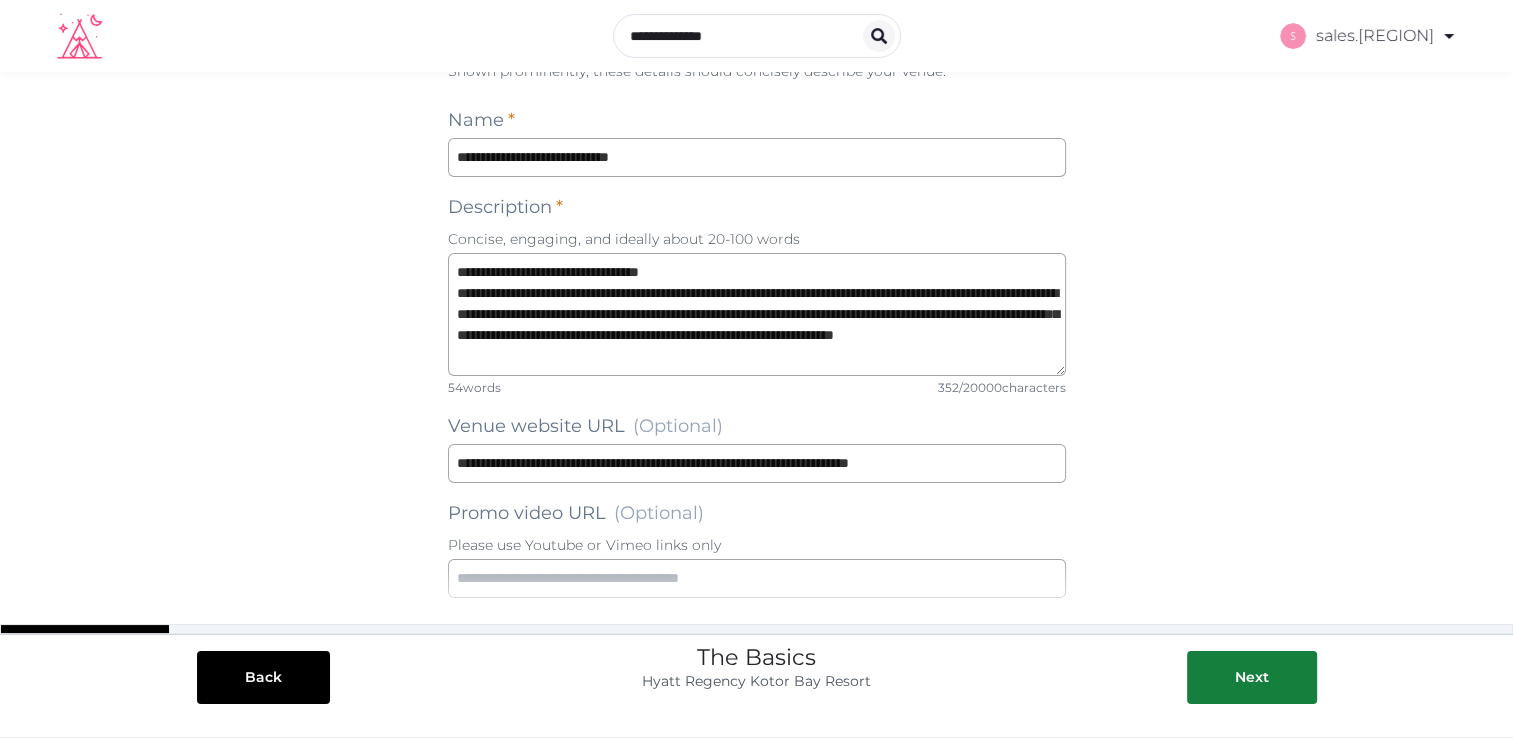 scroll, scrollTop: 200, scrollLeft: 0, axis: vertical 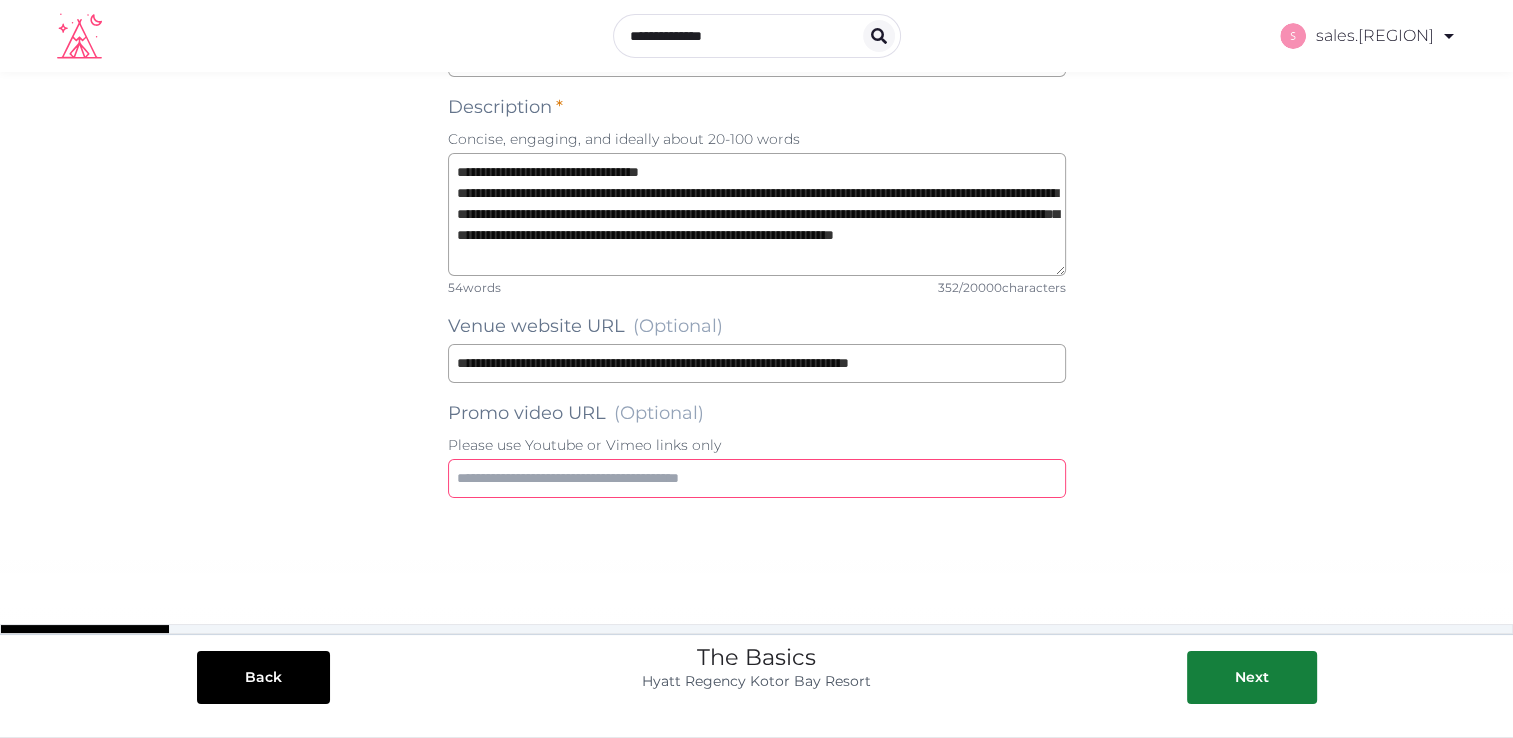 click at bounding box center [757, 478] 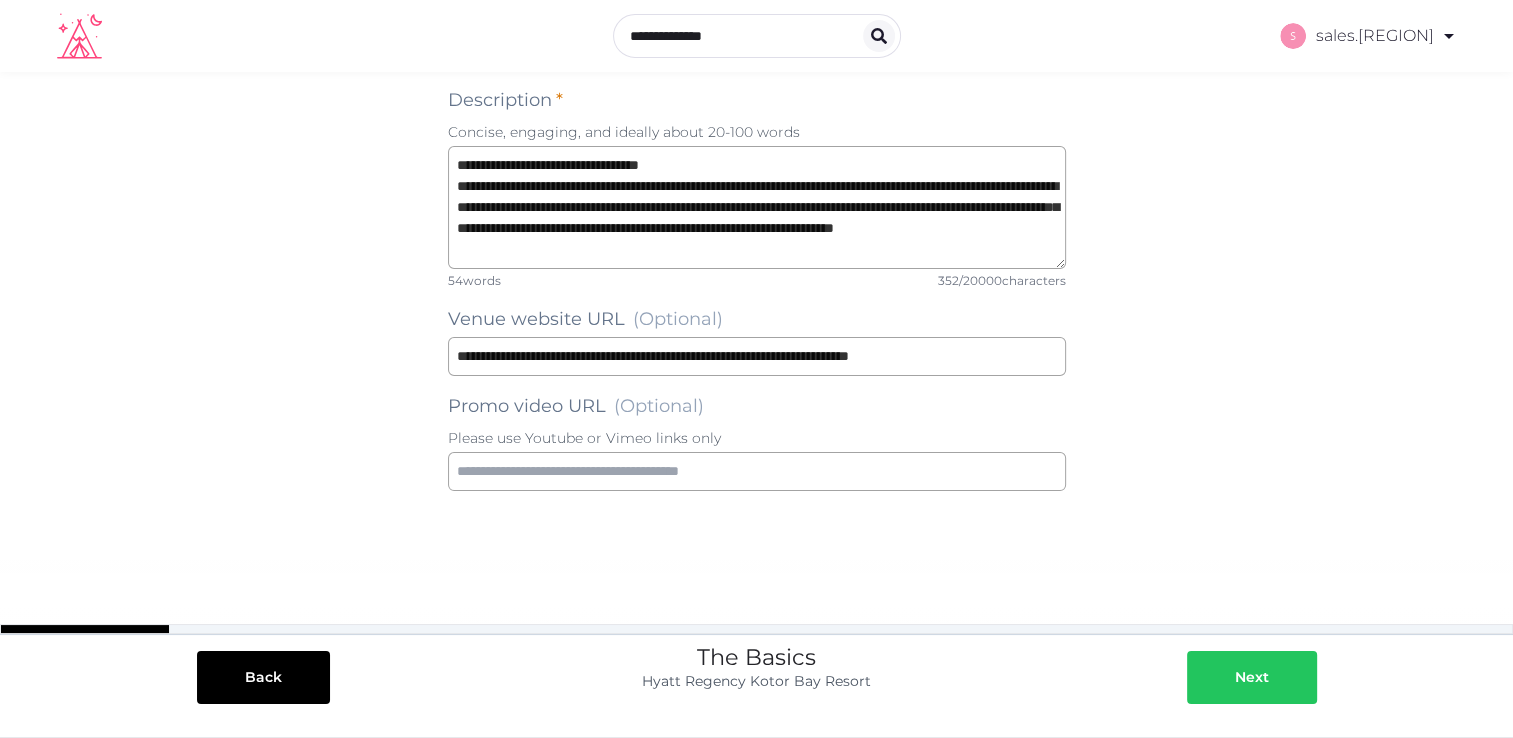 drag, startPoint x: 1240, startPoint y: 675, endPoint x: 1319, endPoint y: 502, distance: 190.18413 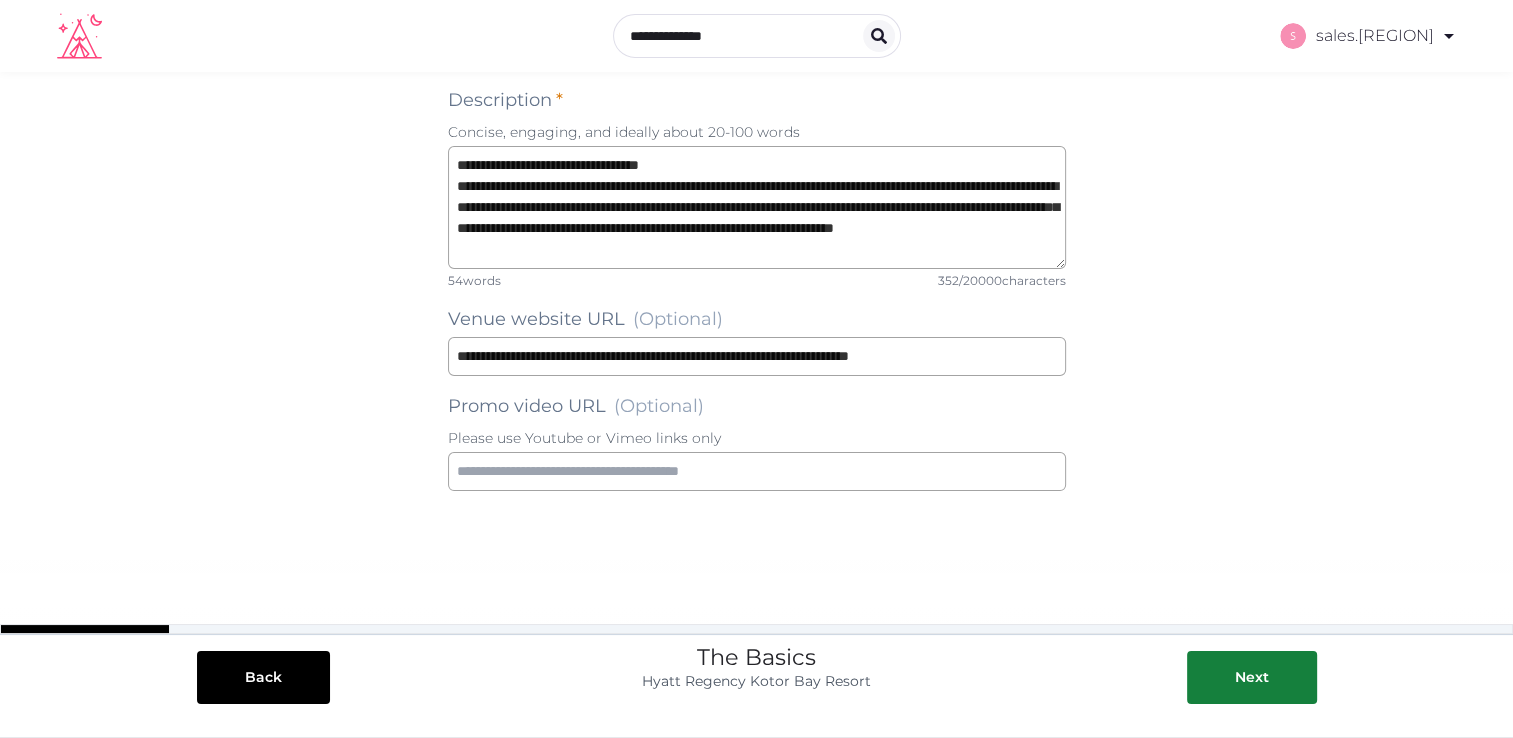 click on "Next" at bounding box center [1252, 677] 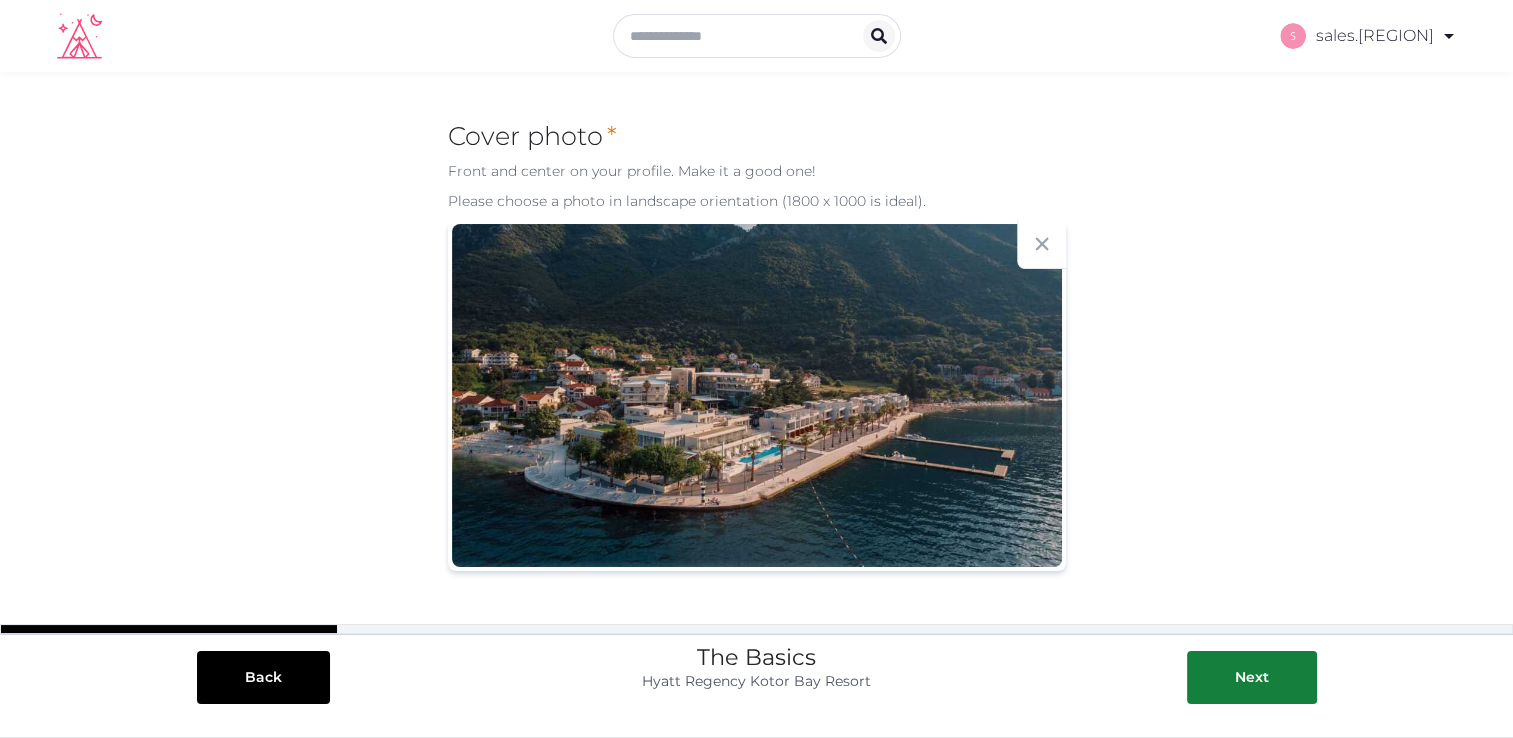 scroll, scrollTop: 0, scrollLeft: 0, axis: both 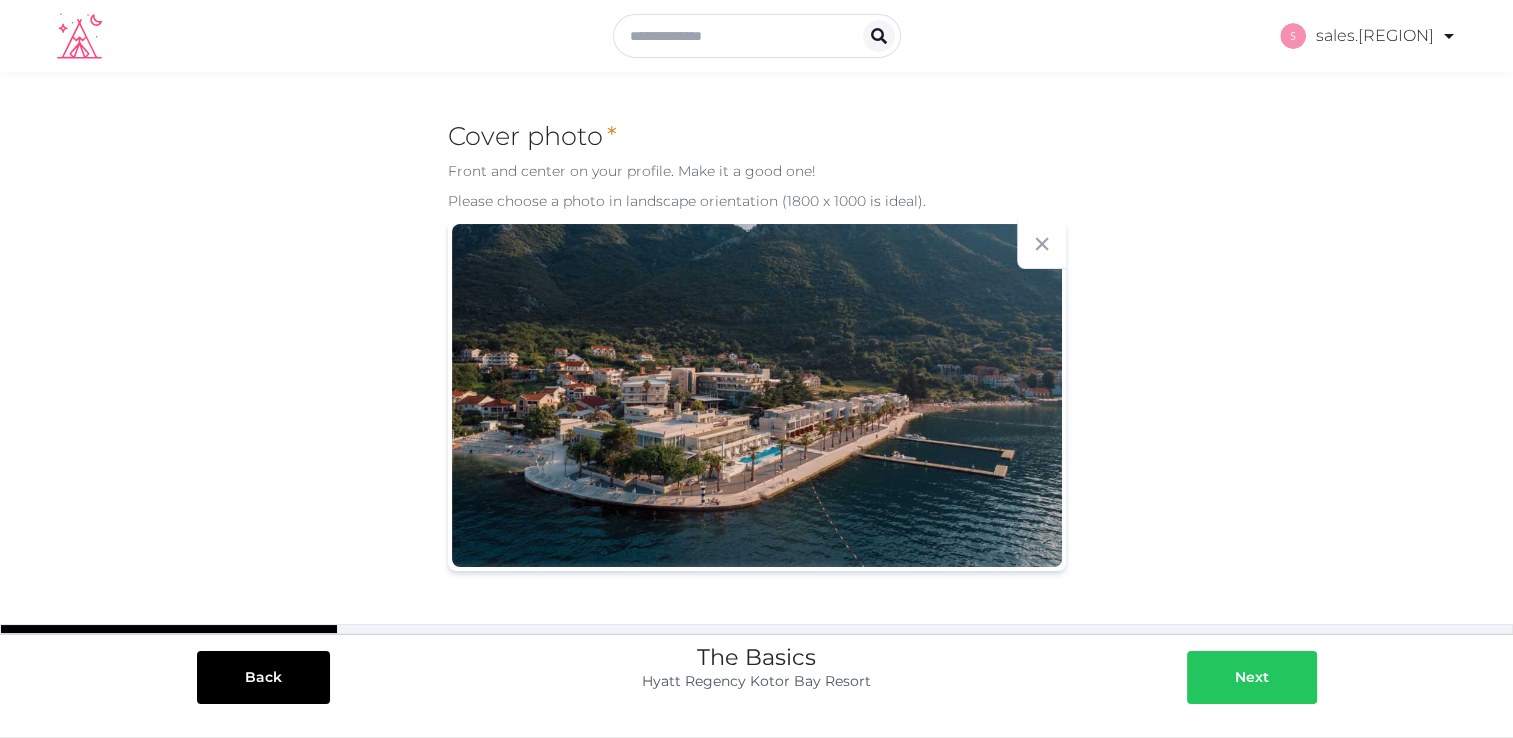 click on "Next" at bounding box center (1252, 677) 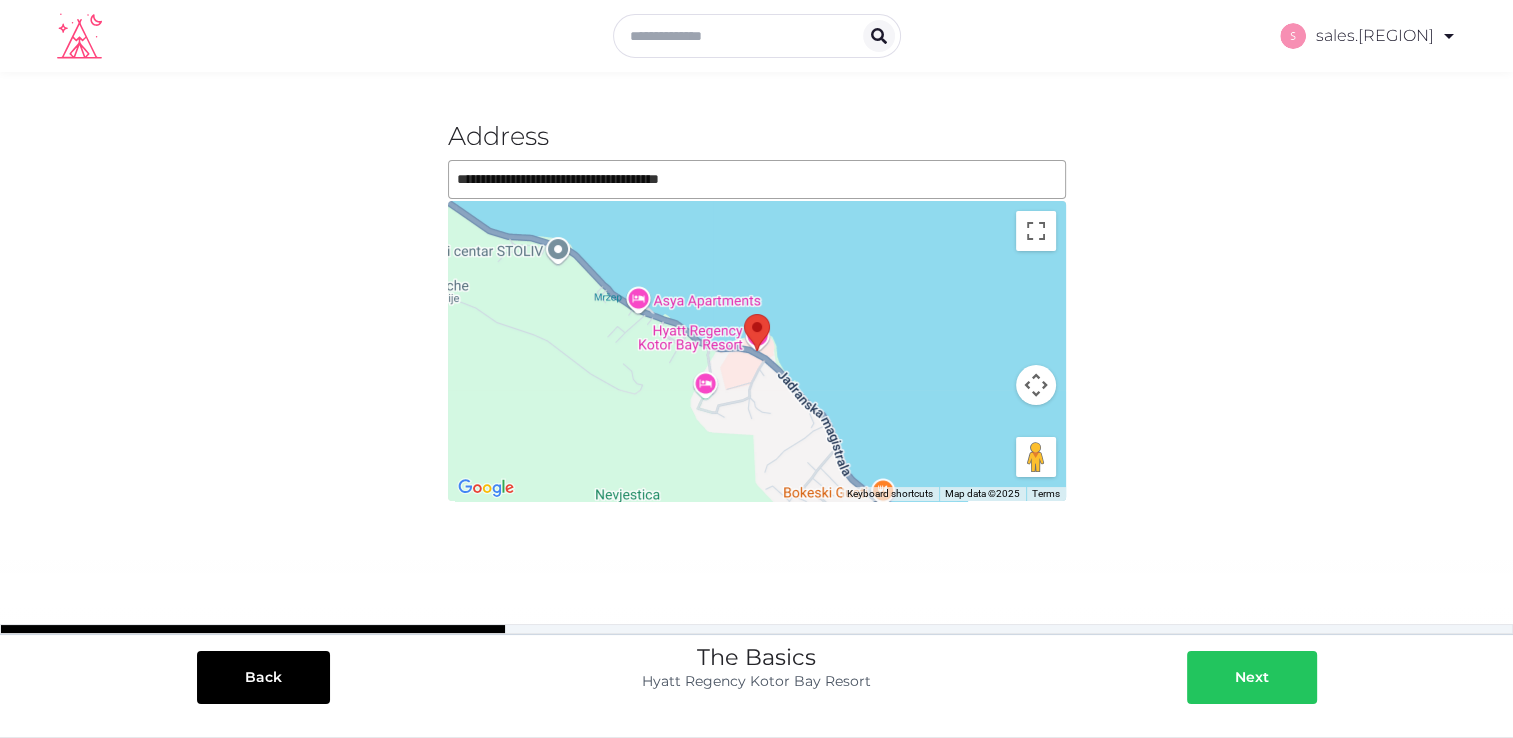 click on "Next" at bounding box center [1252, 677] 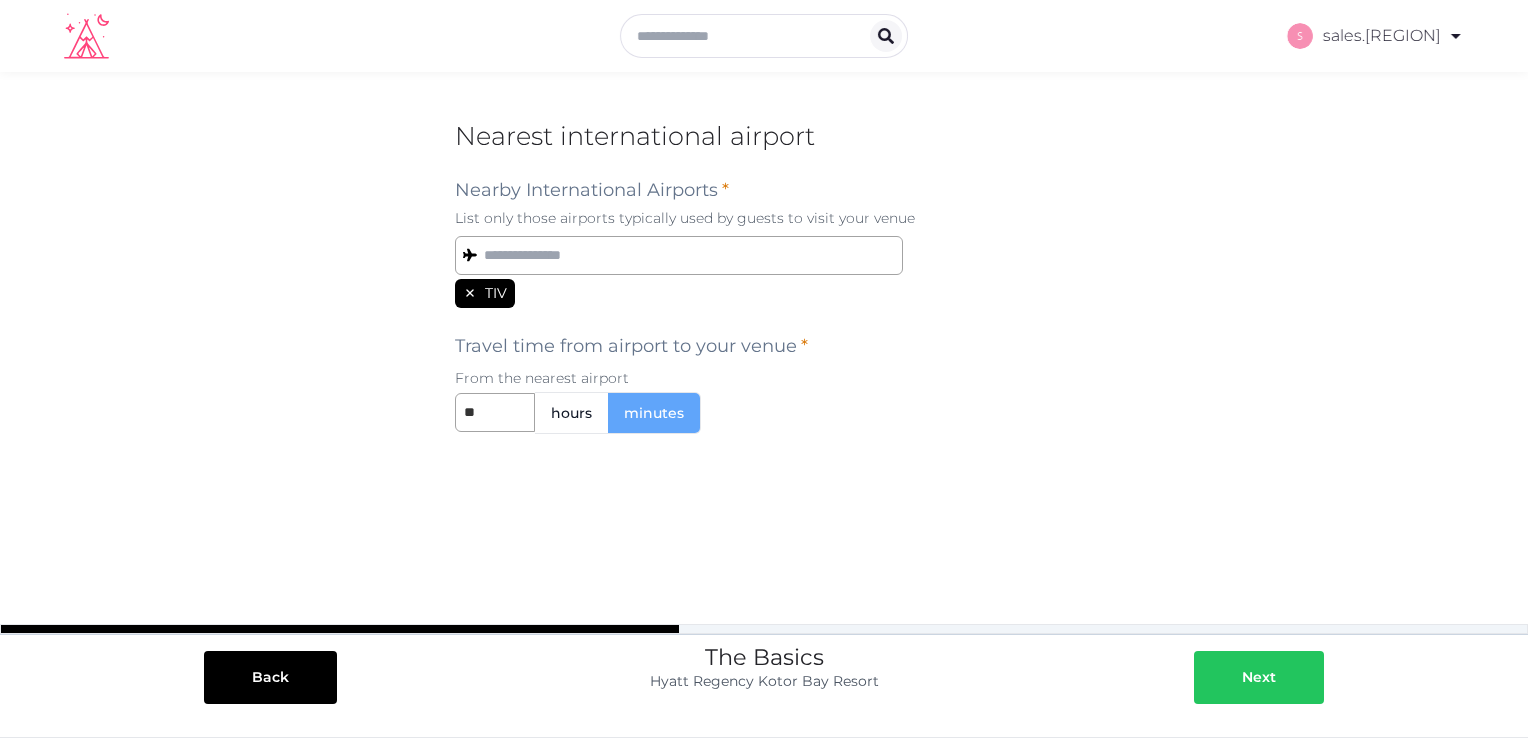 click on "Next" at bounding box center [1259, 677] 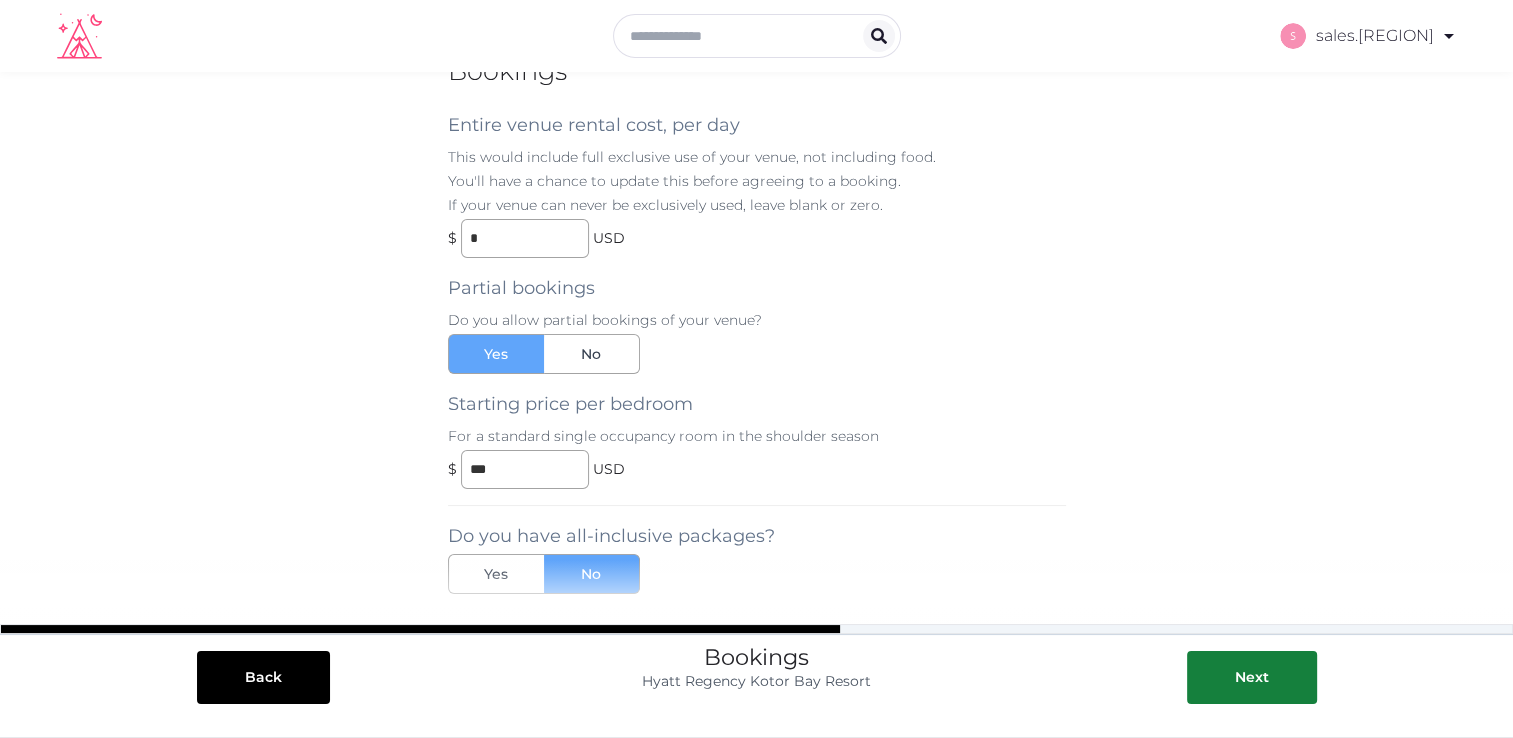 scroll, scrollTop: 100, scrollLeft: 0, axis: vertical 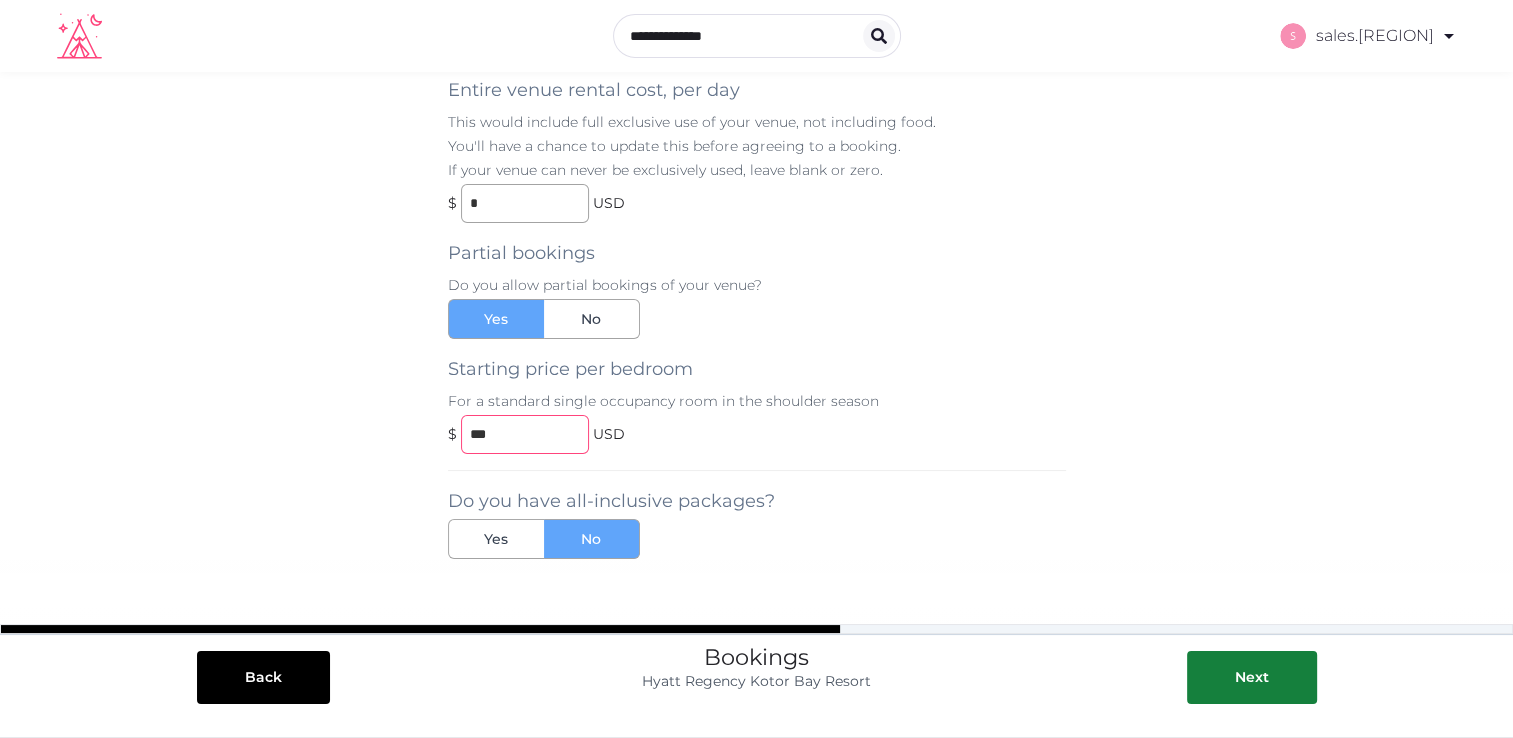 drag, startPoint x: 500, startPoint y: 423, endPoint x: 376, endPoint y: 432, distance: 124.32619 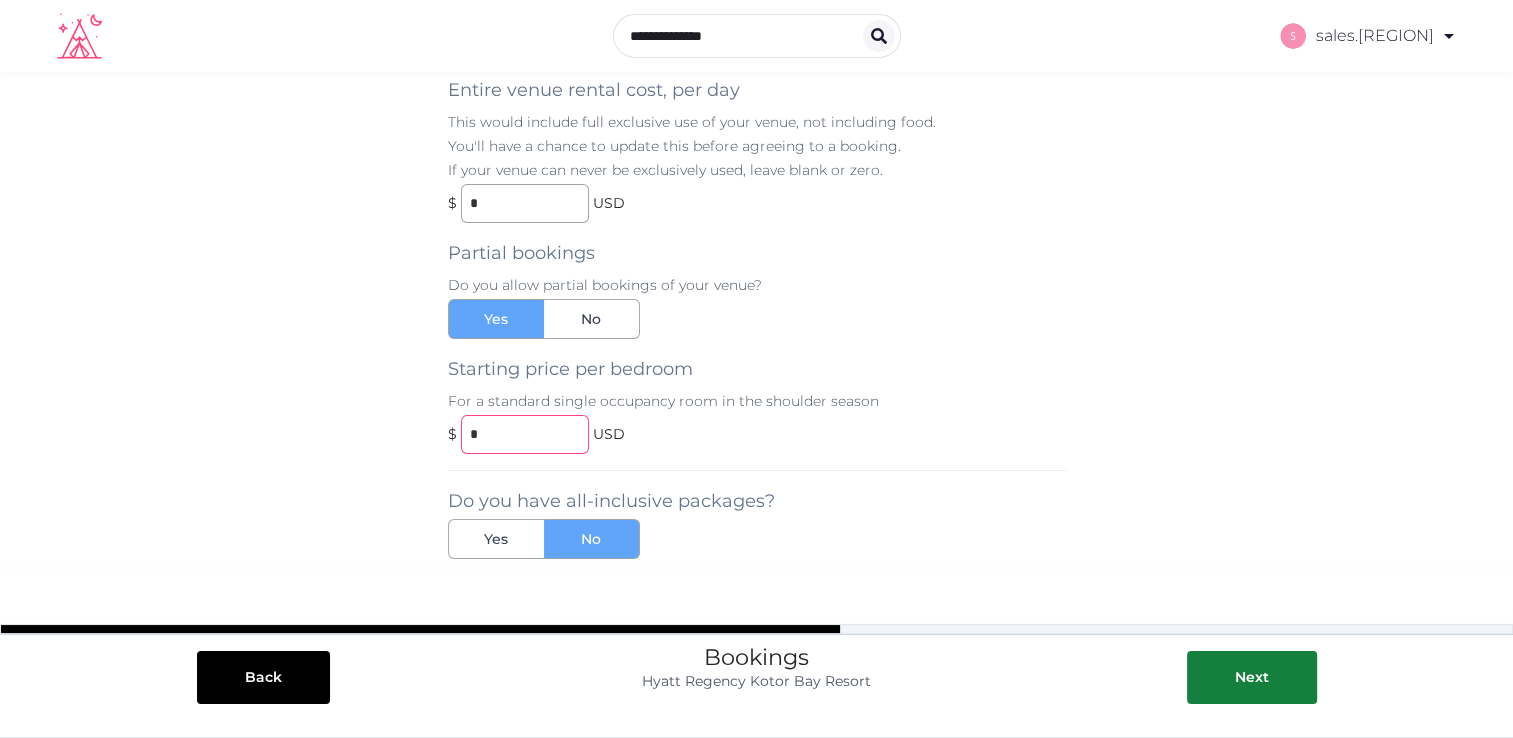 type on "*" 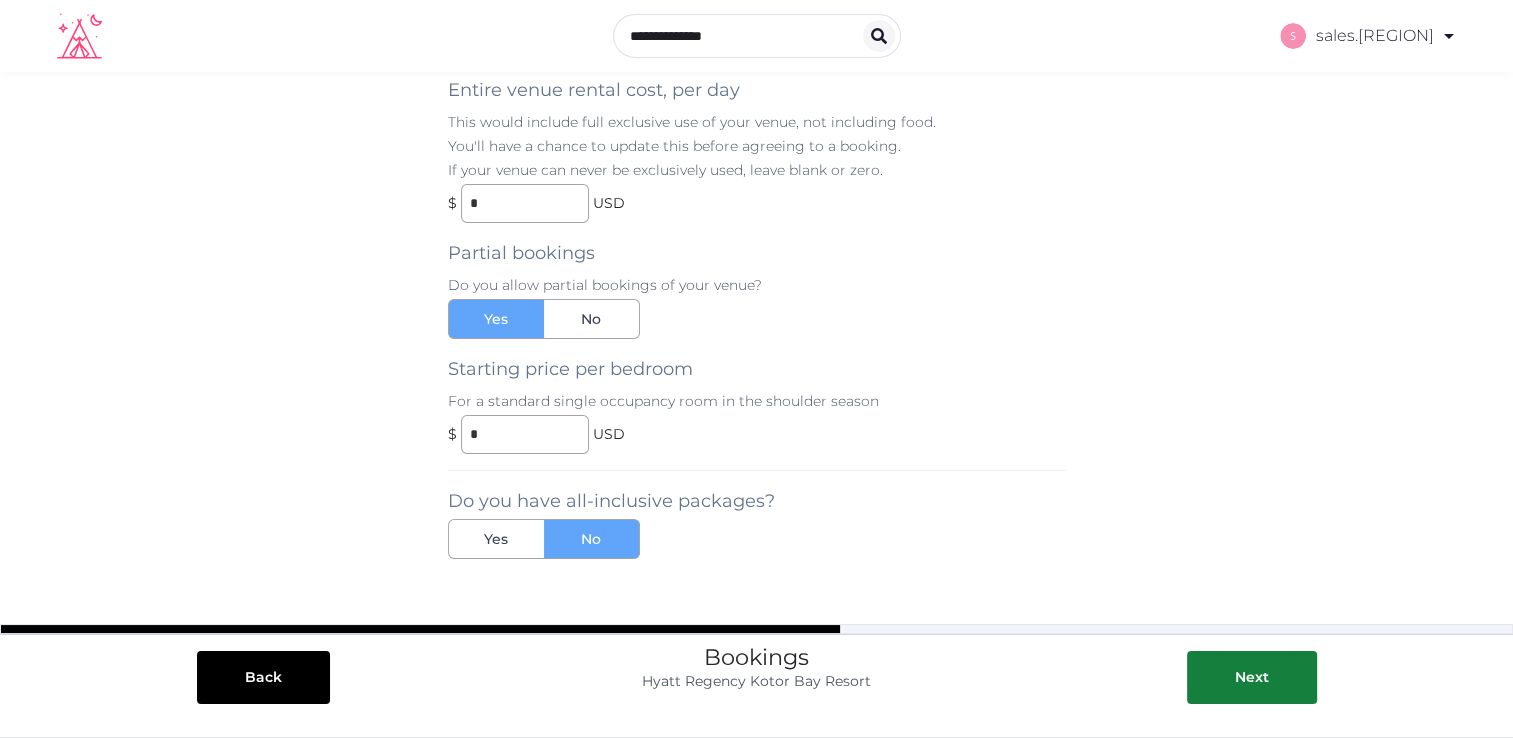 click on "Loading... Submit your Retreat Venue 1 Tell us about your venue Share the basics, like where you're located, and how many guests can join. 2 Build it up Describe the amenities in and around your venue. 3 Add your photos and other media Show guests what a great place you have. &nbps; Venue basics Shown prominently, these details should concisely describe your venue. Name * Description * Concise, engaging, and ideally about 20-100 words Venue website URL (Optional) Promo video URL (Optional) Please use Youtube or Vimeo links only Cover photo * Front and center on your profile. Make it a good one! Please choose a photo in landscape orientation (1800 x 1000 is ideal). Drag and drop images, or click here jpeg, png, webp, gif Address ← Move left → Move right ↑ Move up ↓ Move down + Zoom in - Zoom out Home Jump left by 75% End Jump right by 75% Page Up Jump up by 75% Page Down Jump down by 75% To navigate, press the arrow keys. Keyboard shortcuts Map Data Map data ©2025 Map data ©2025 200 m  * *" at bounding box center [756, 390] 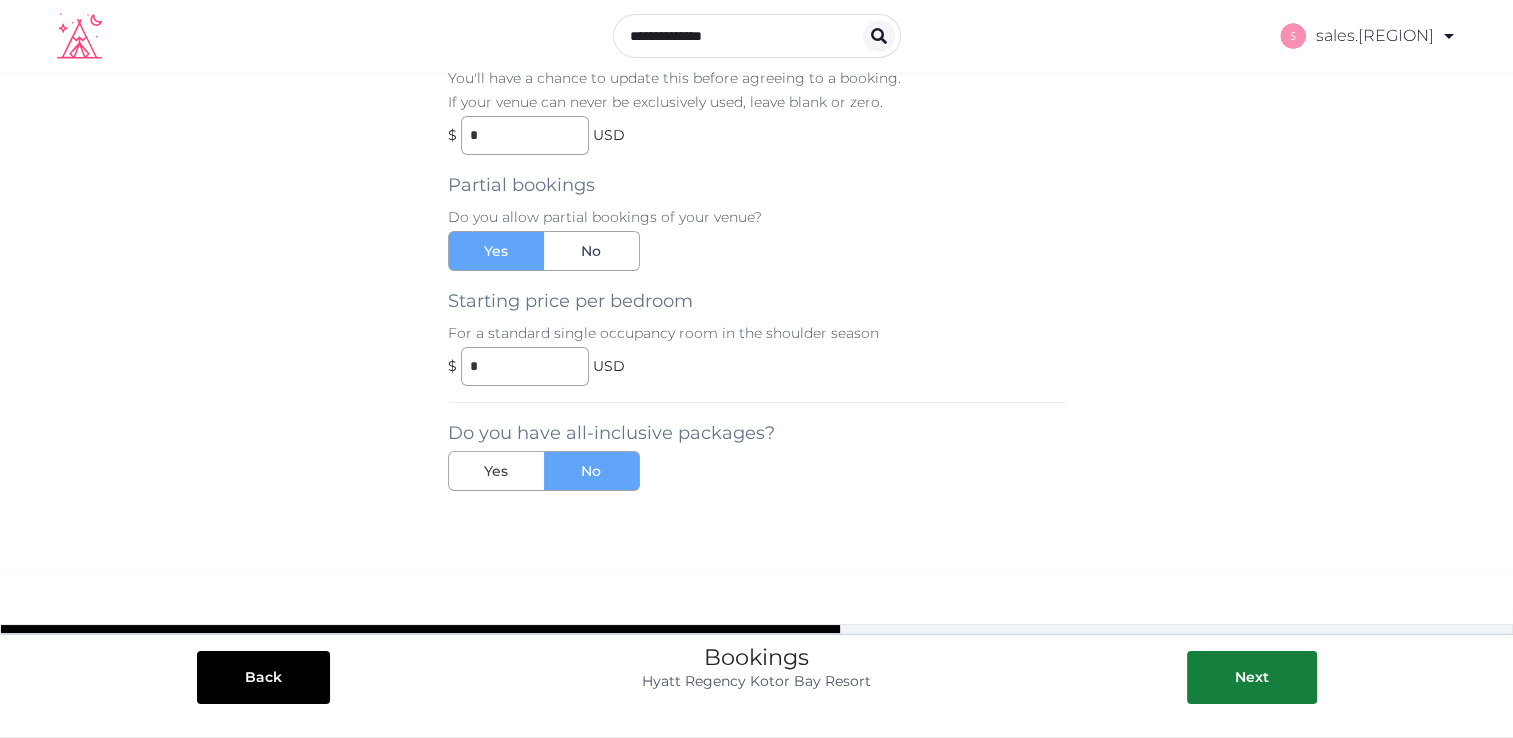 scroll, scrollTop: 168, scrollLeft: 0, axis: vertical 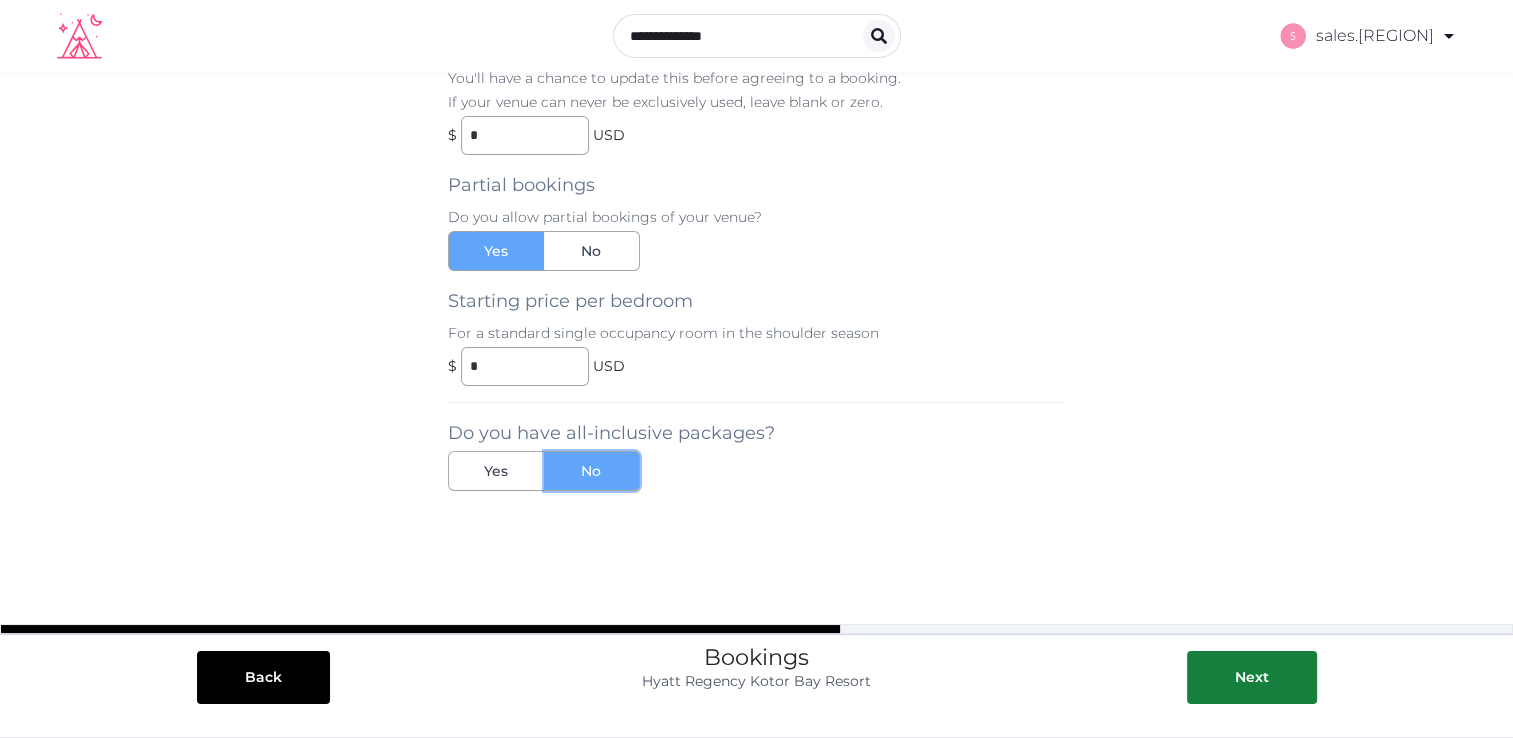 click on "No" at bounding box center [592, 471] 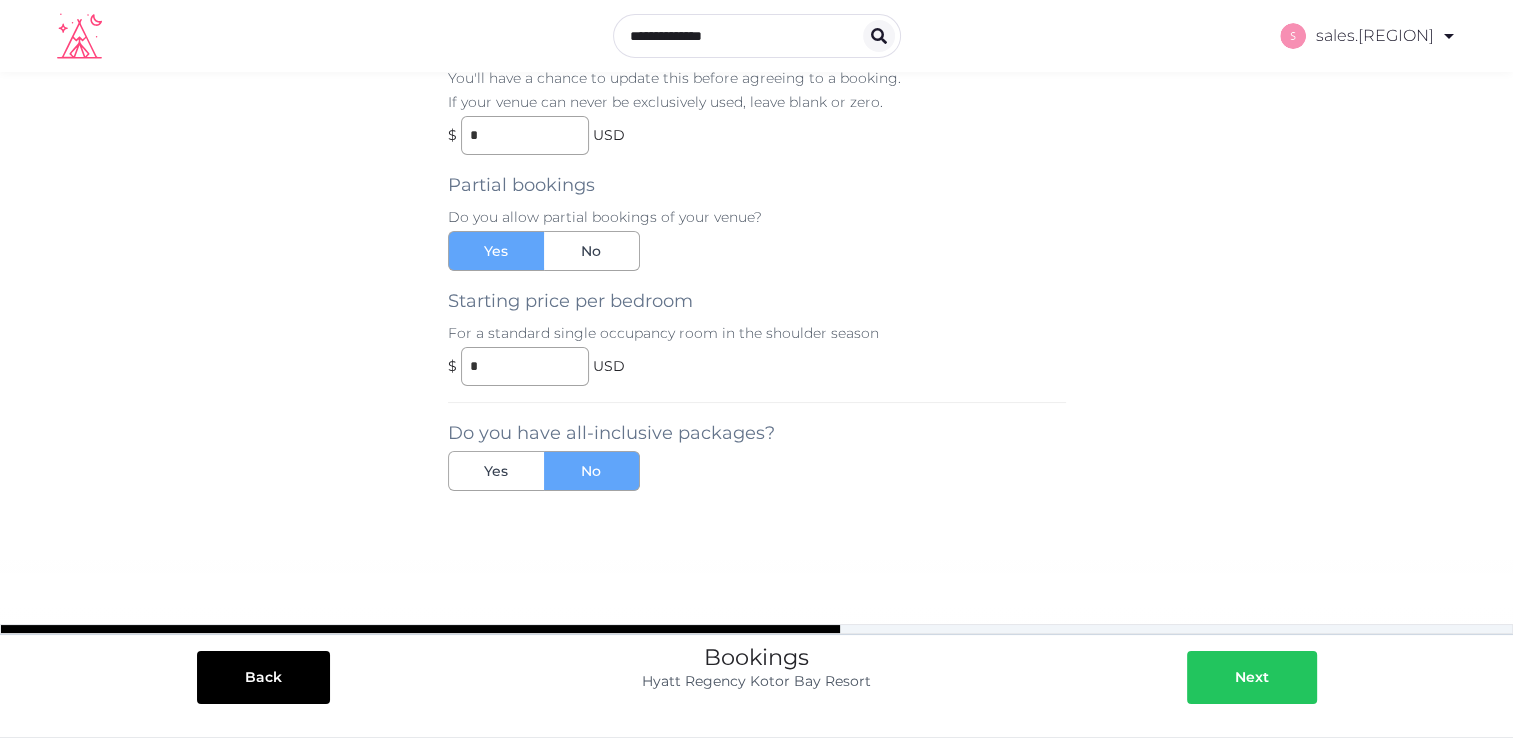 click on "Next" at bounding box center (1252, 677) 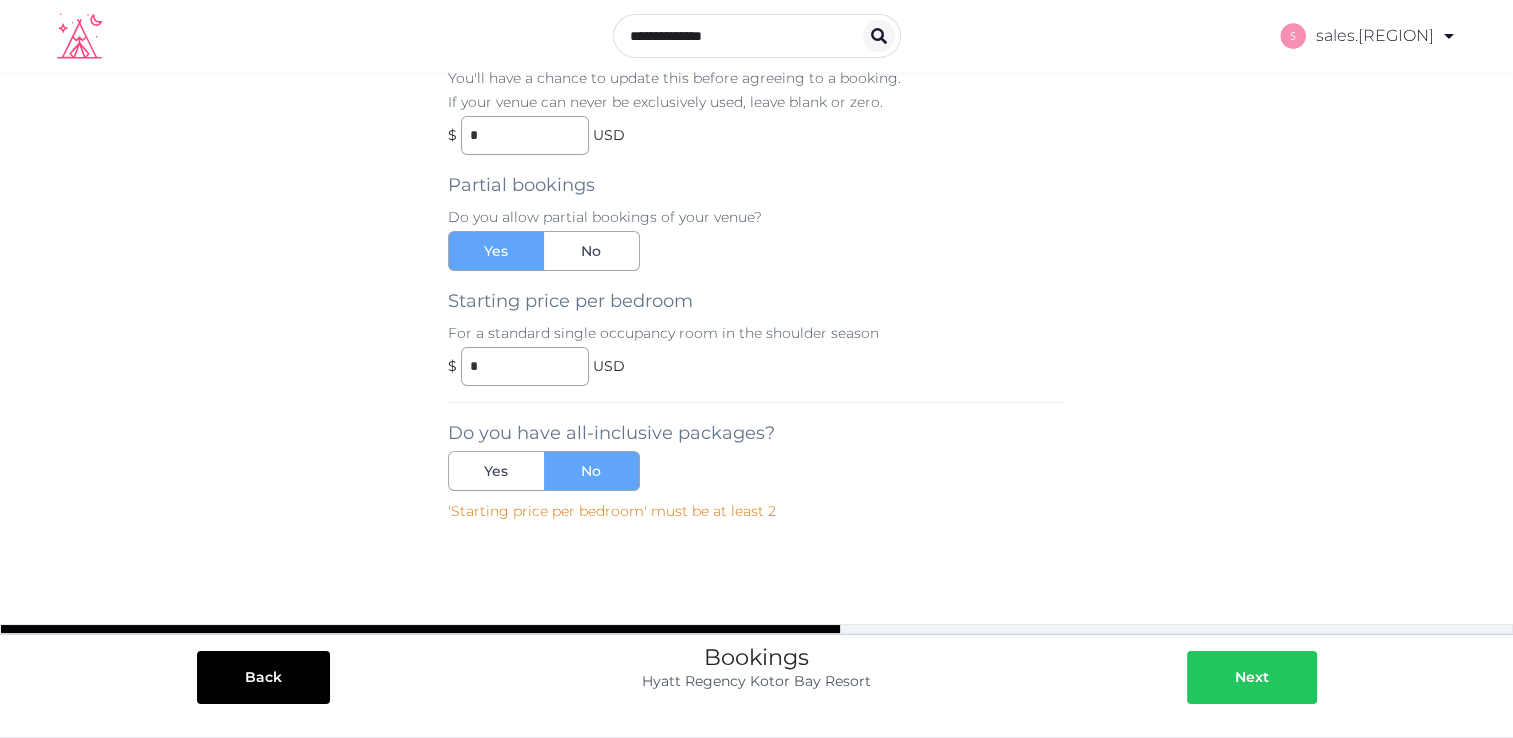click on "Next" at bounding box center [1252, 677] 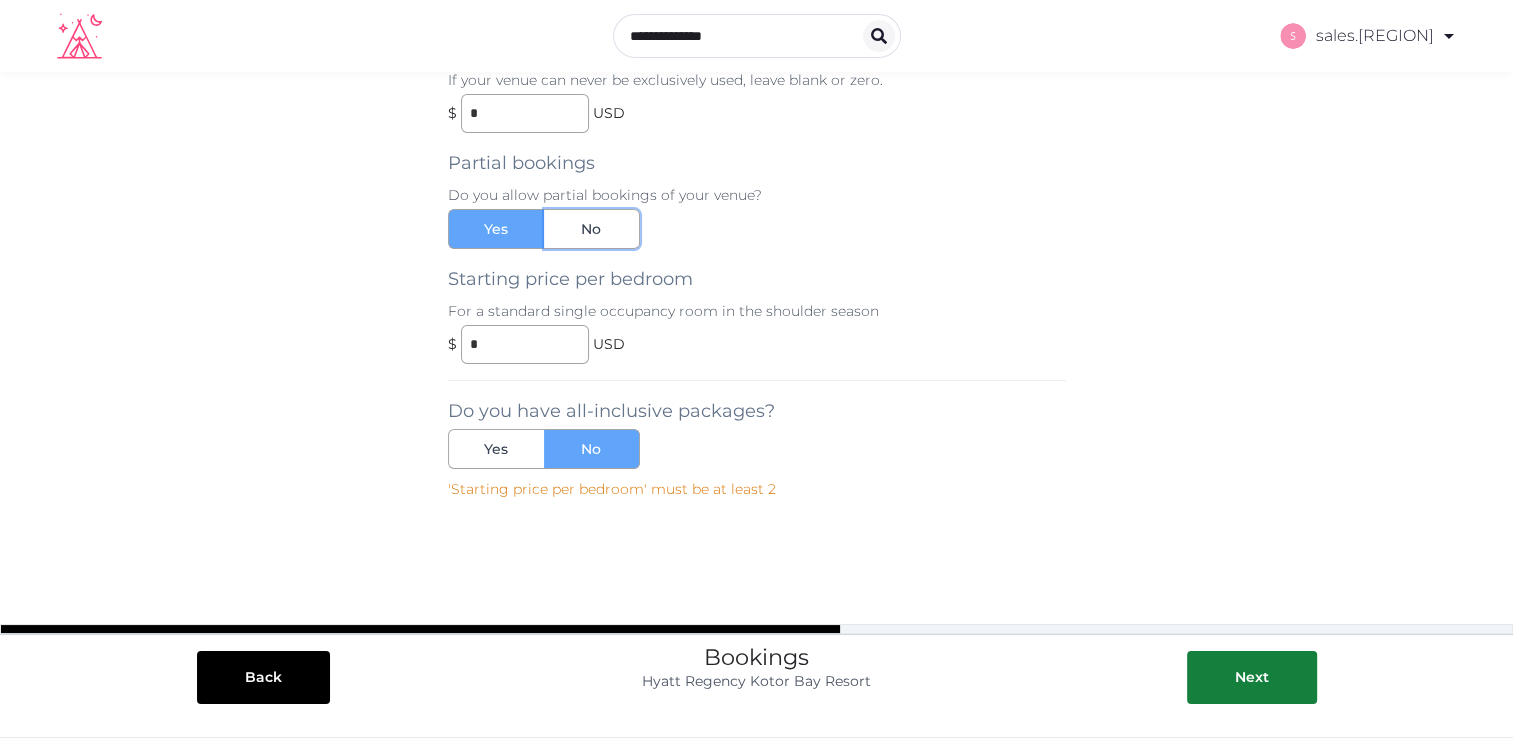 click on "No" at bounding box center (592, 229) 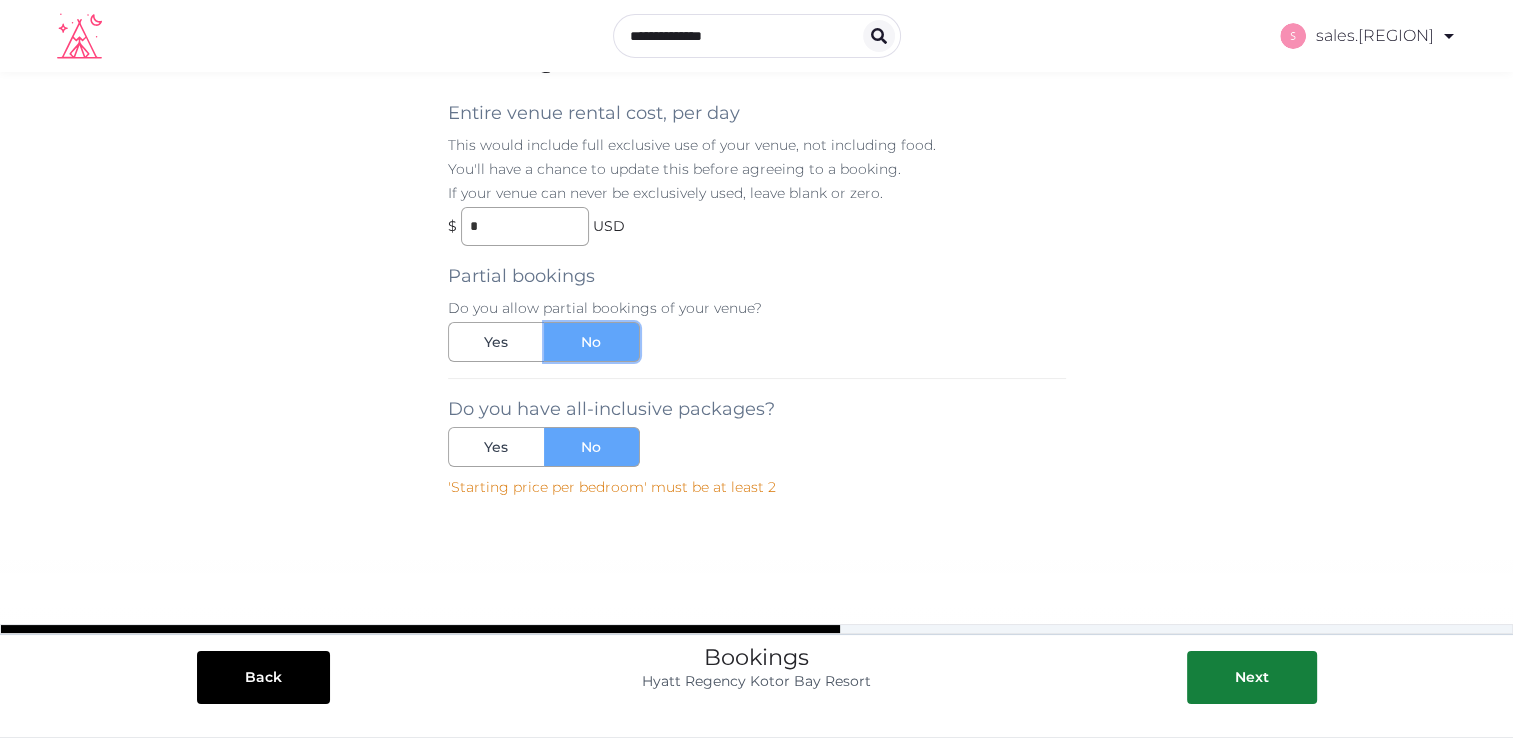 scroll, scrollTop: 76, scrollLeft: 0, axis: vertical 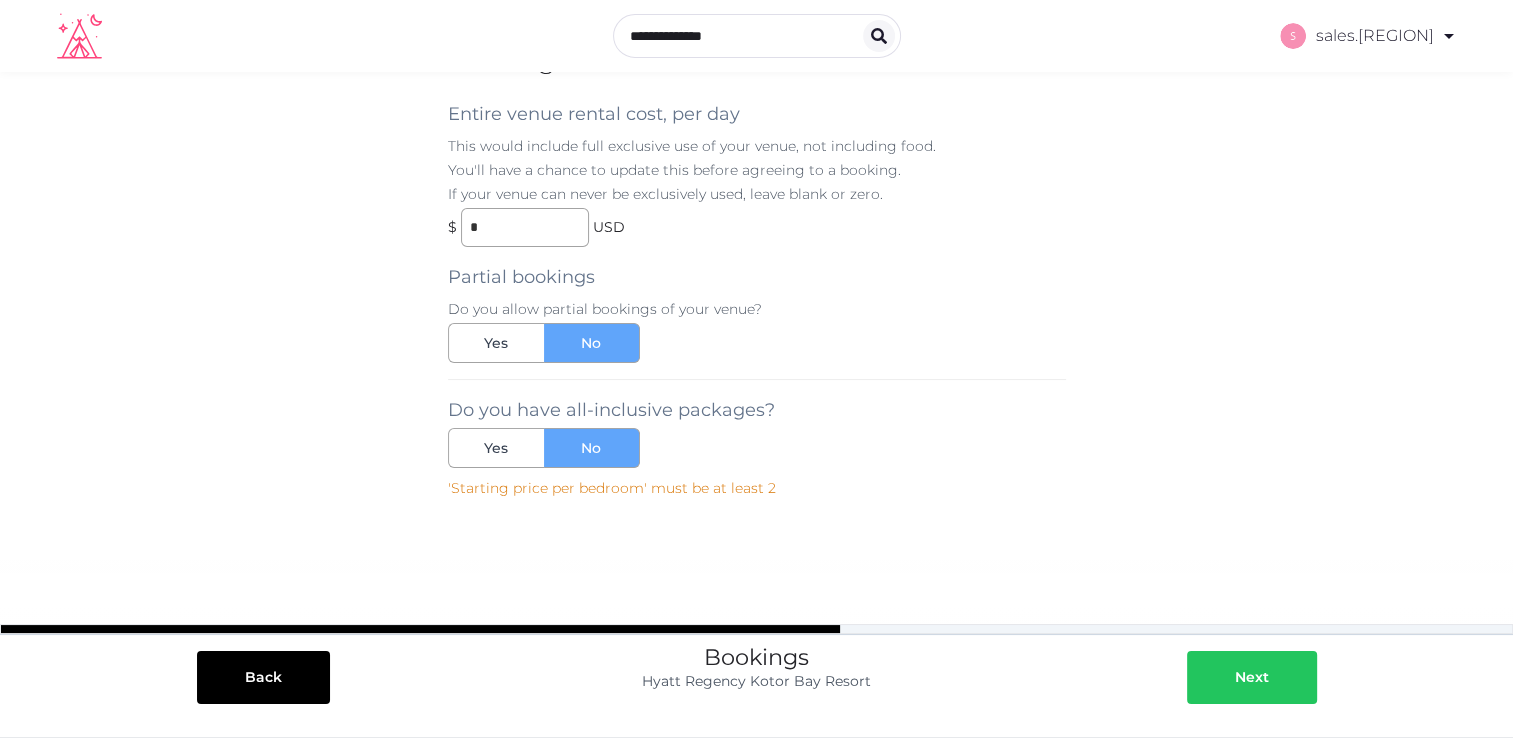 click on "Next" at bounding box center (1252, 677) 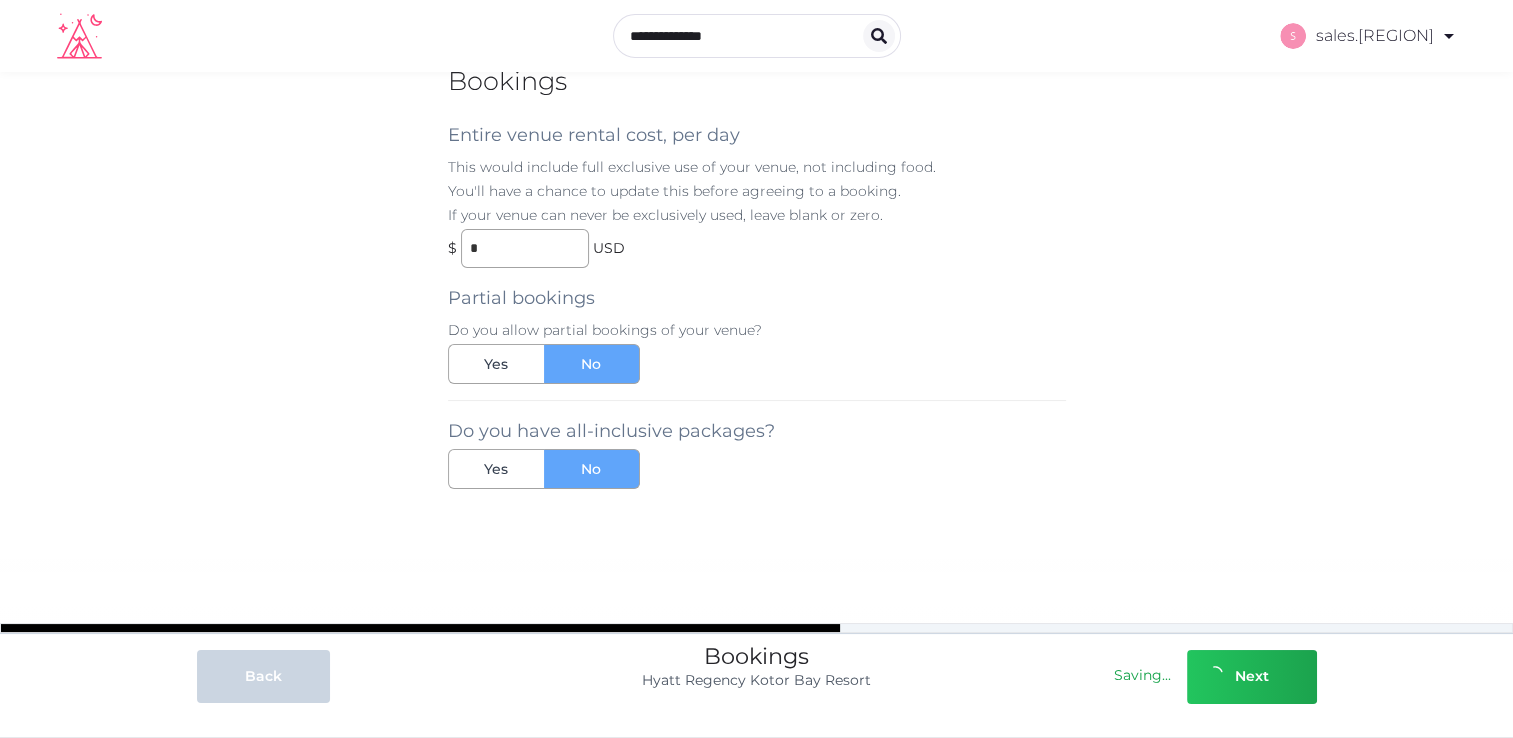scroll, scrollTop: 53, scrollLeft: 0, axis: vertical 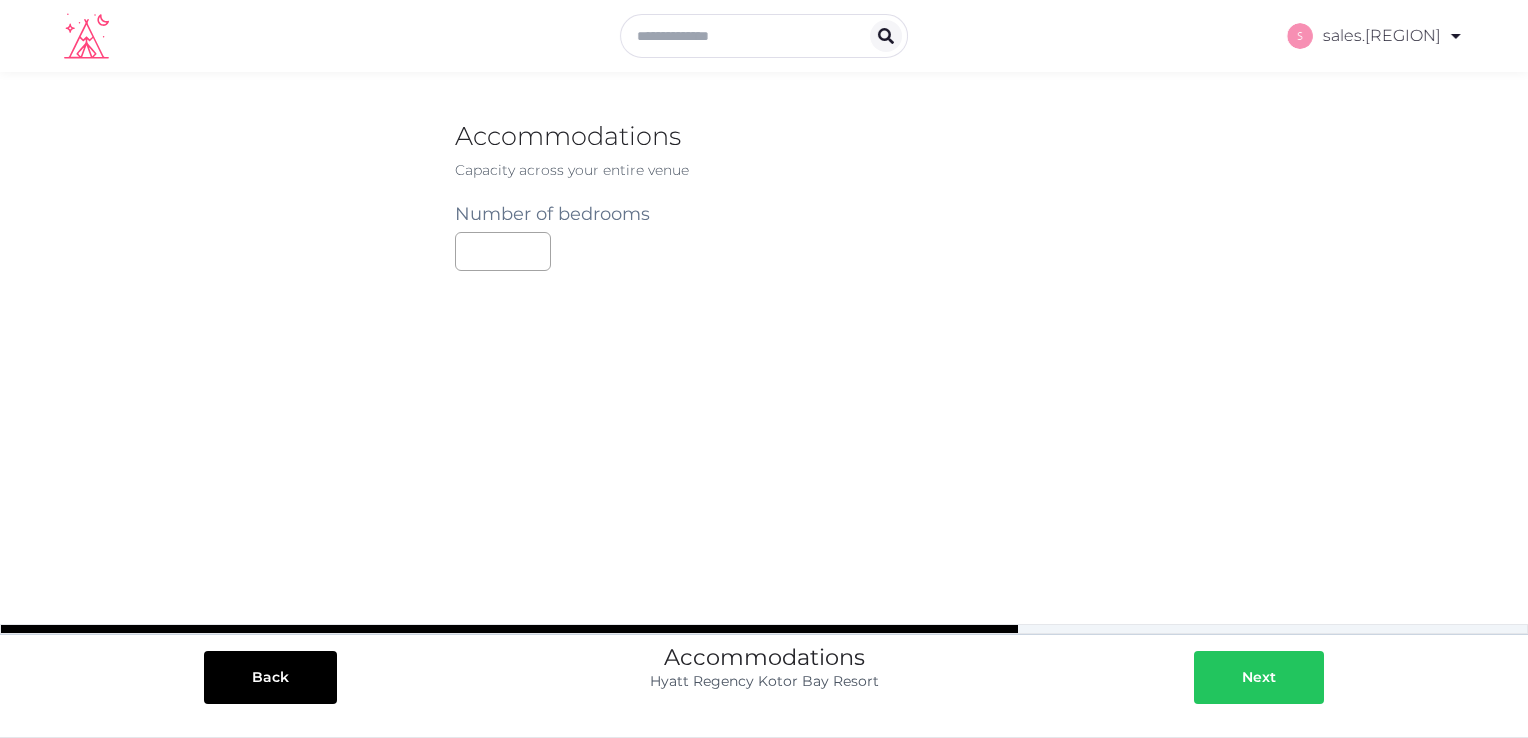 click on "Next" at bounding box center [1259, 677] 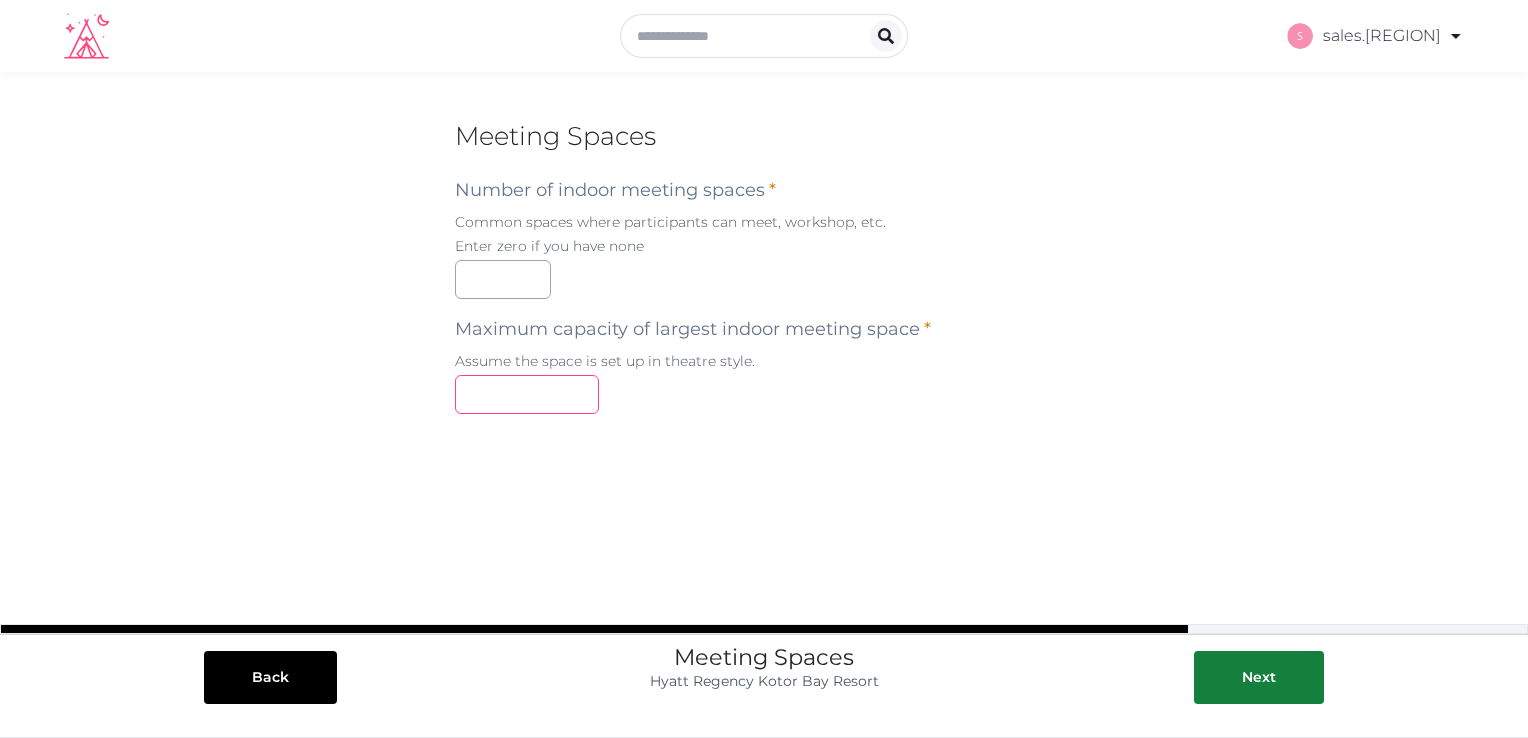 click on "*" at bounding box center [527, 394] 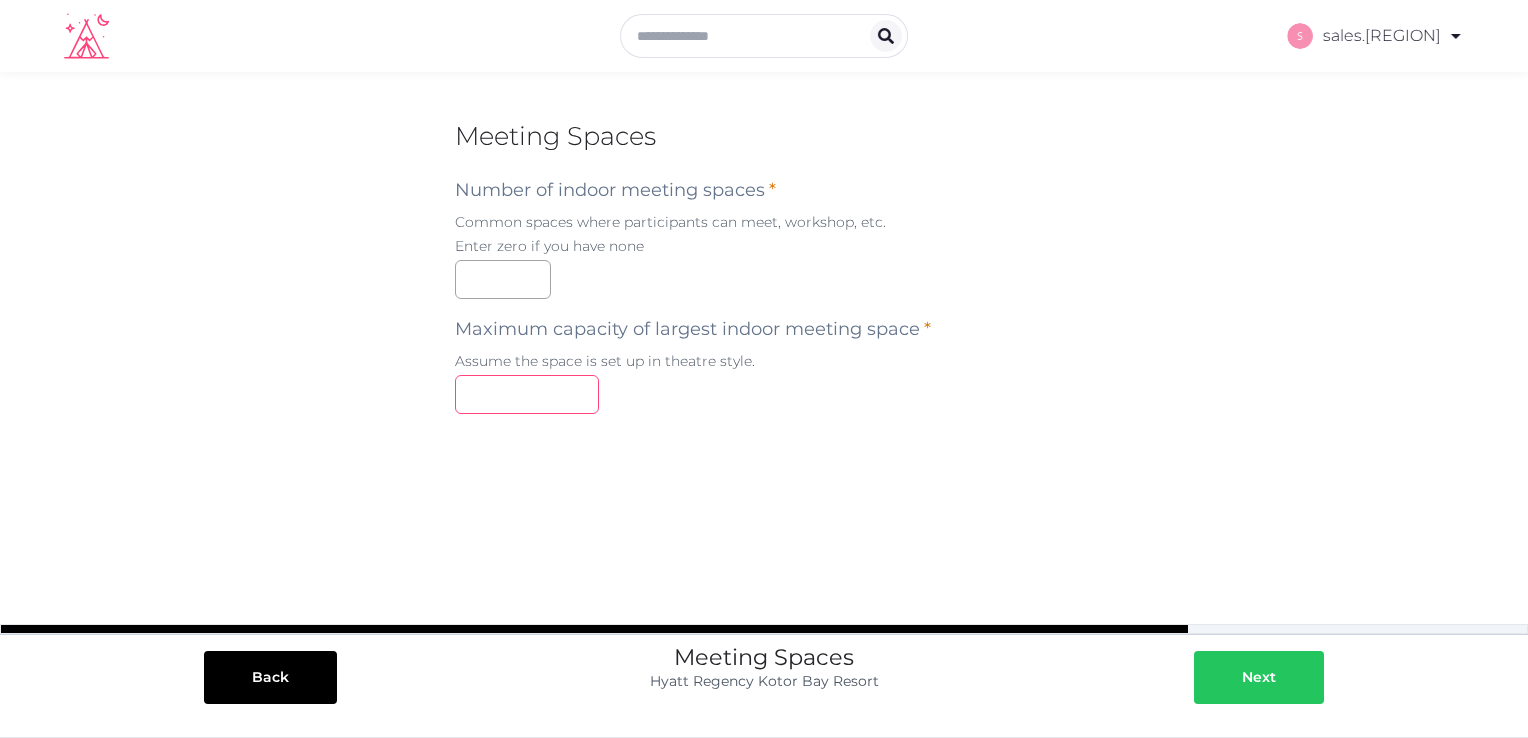 type on "***" 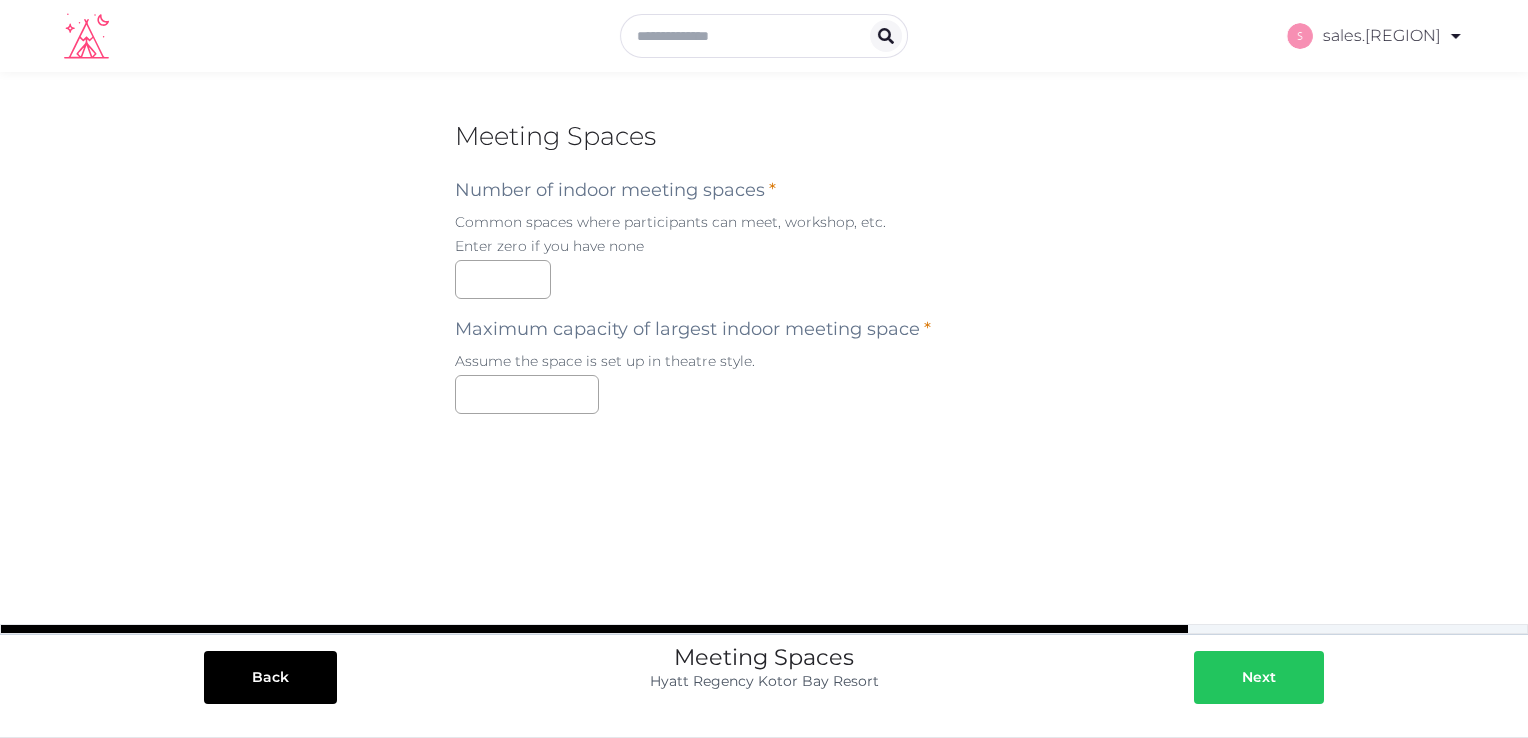 click at bounding box center [1296, 677] 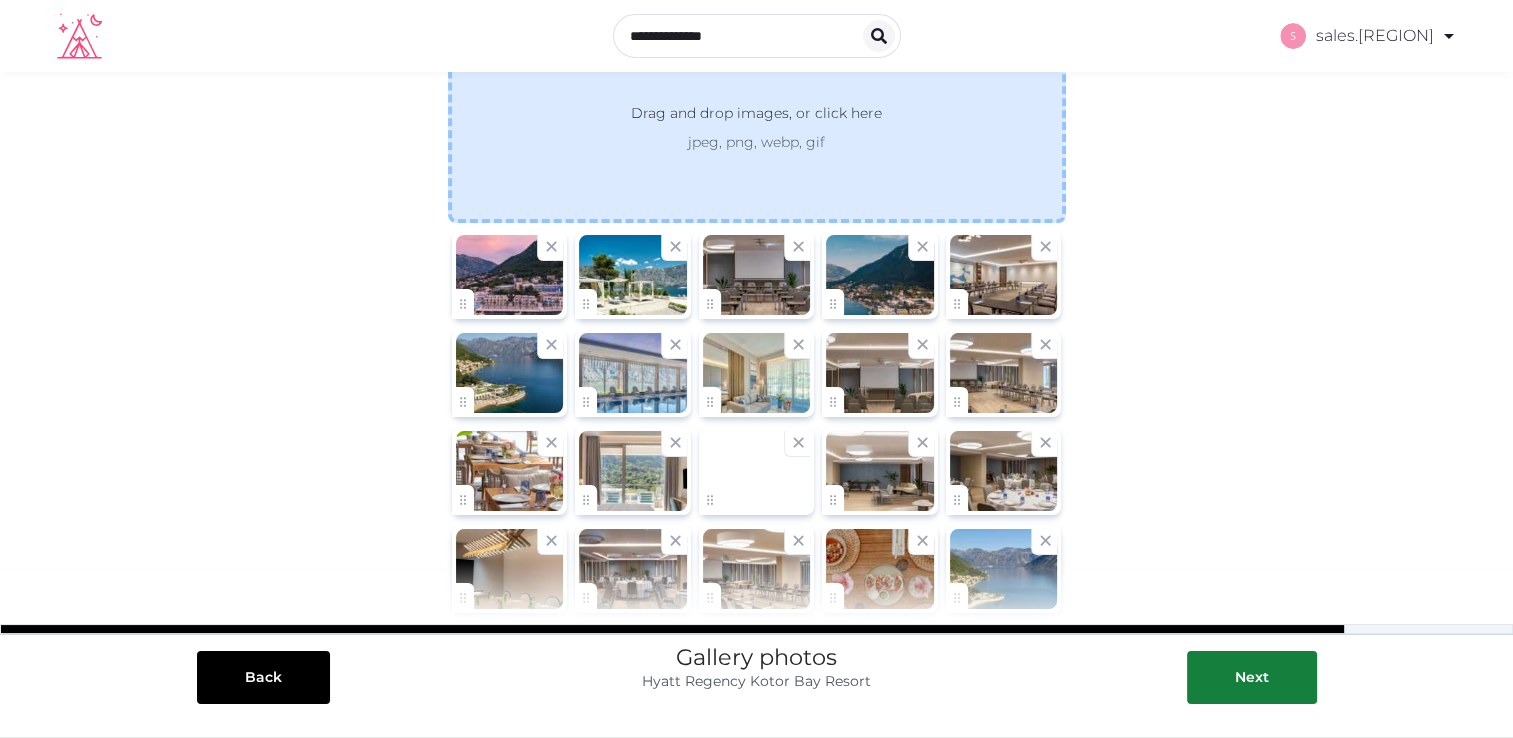 scroll, scrollTop: 340, scrollLeft: 0, axis: vertical 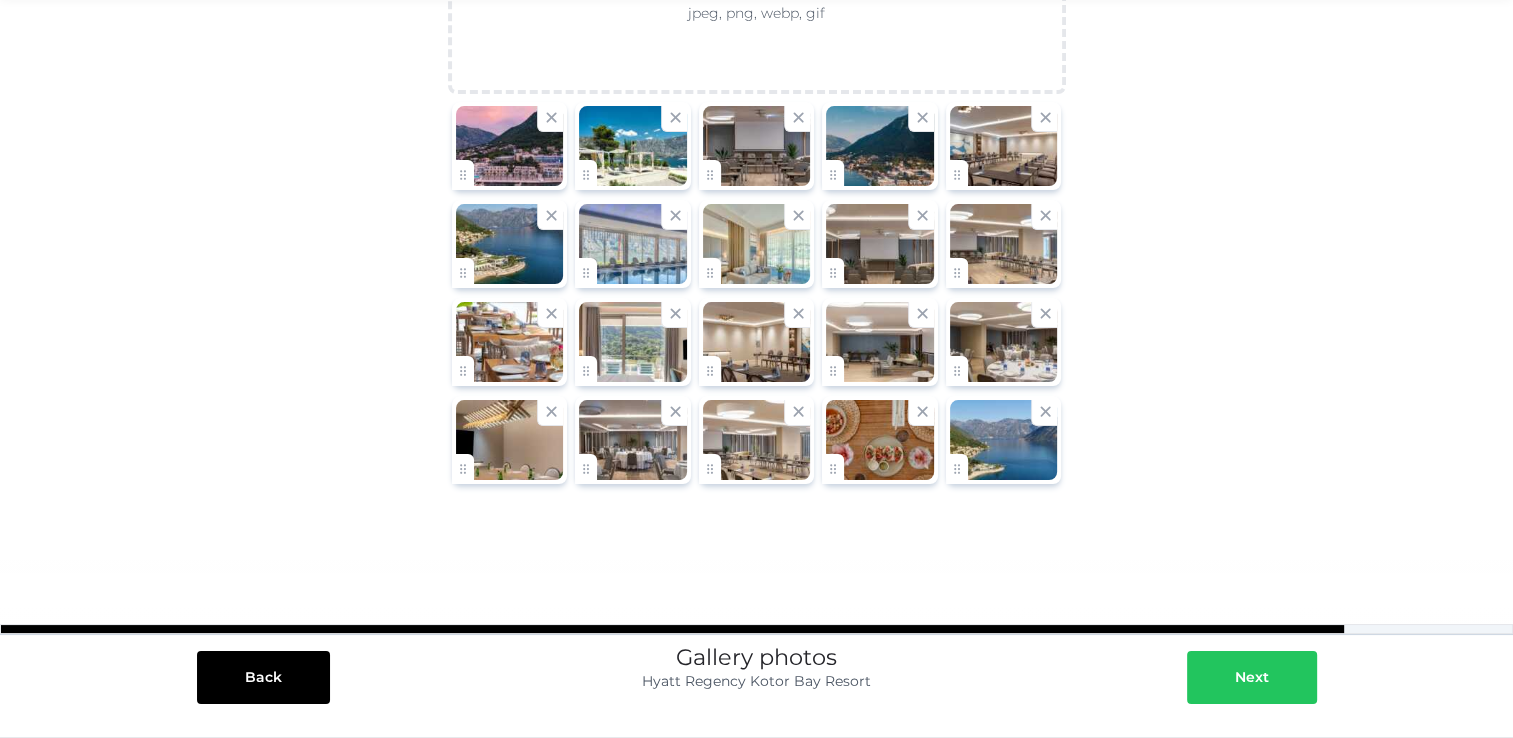 click on "Next" at bounding box center [1252, 677] 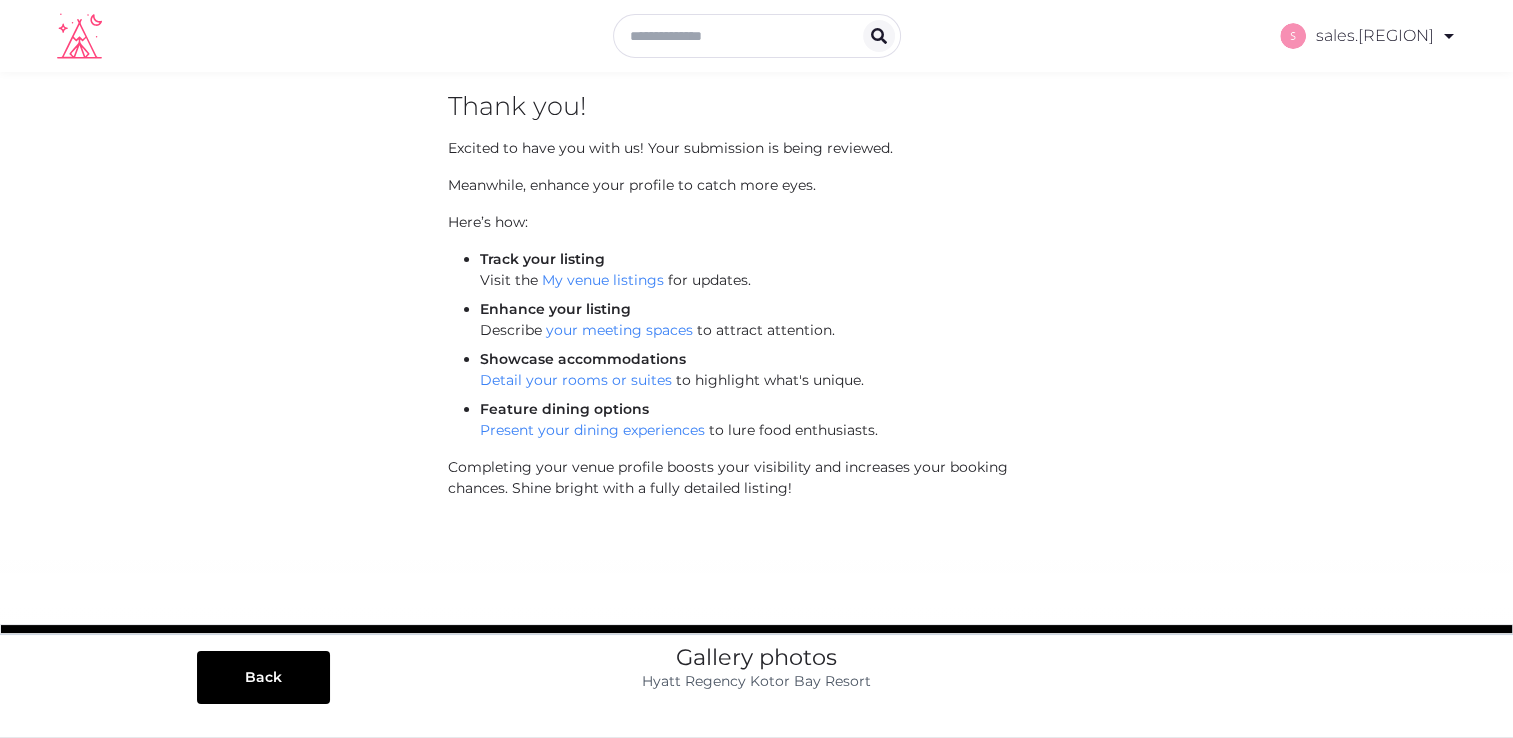 scroll, scrollTop: 47, scrollLeft: 0, axis: vertical 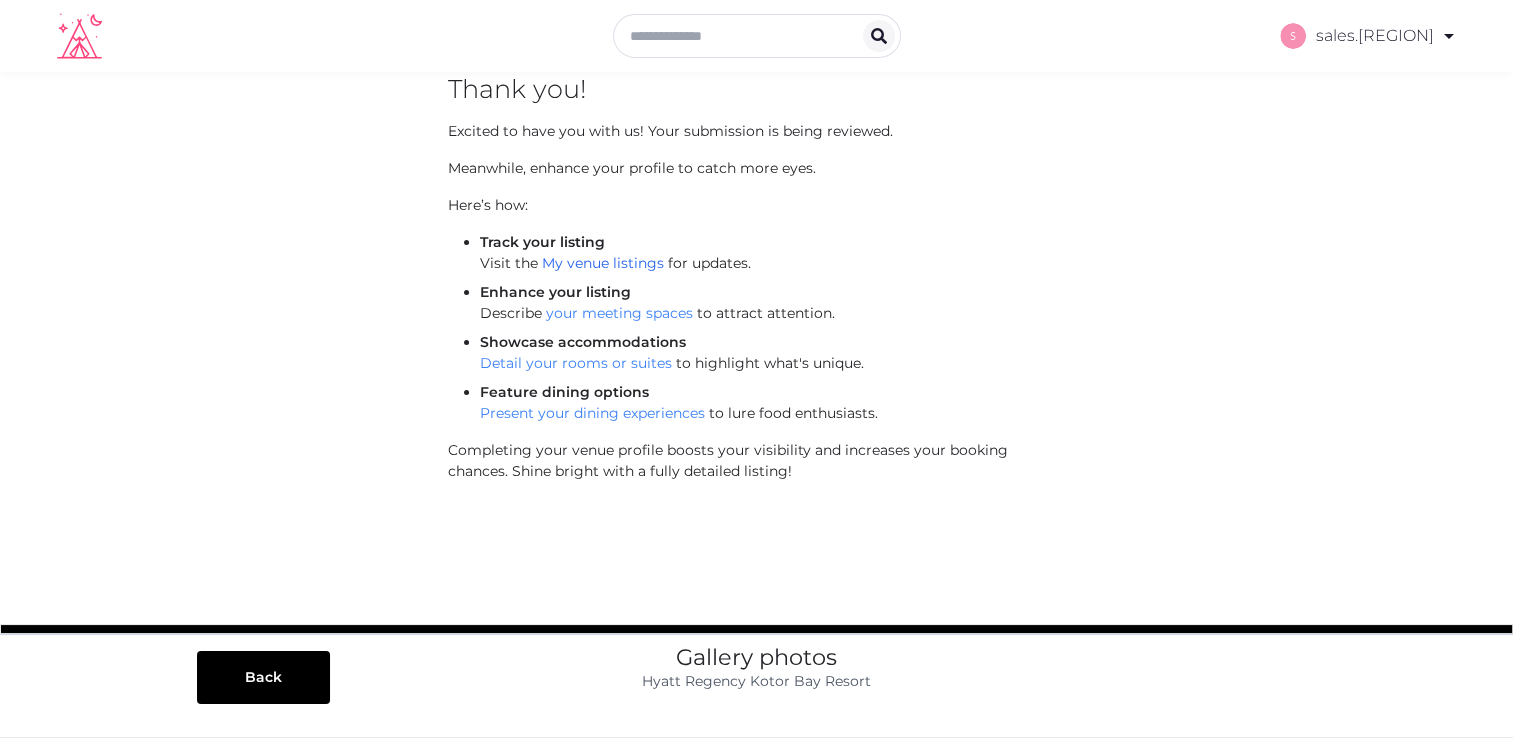 click on "My venue listings" at bounding box center (603, 263) 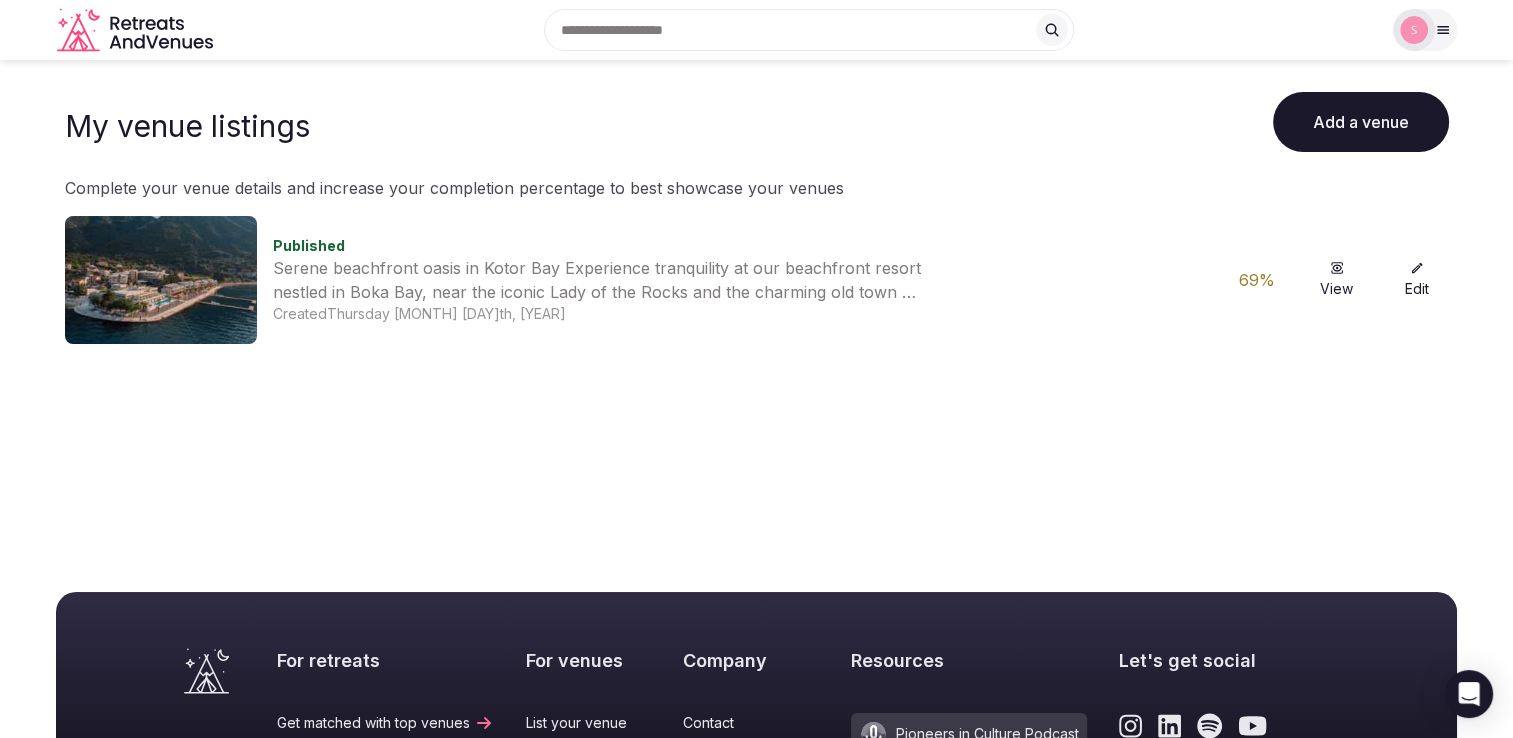 scroll, scrollTop: 0, scrollLeft: 0, axis: both 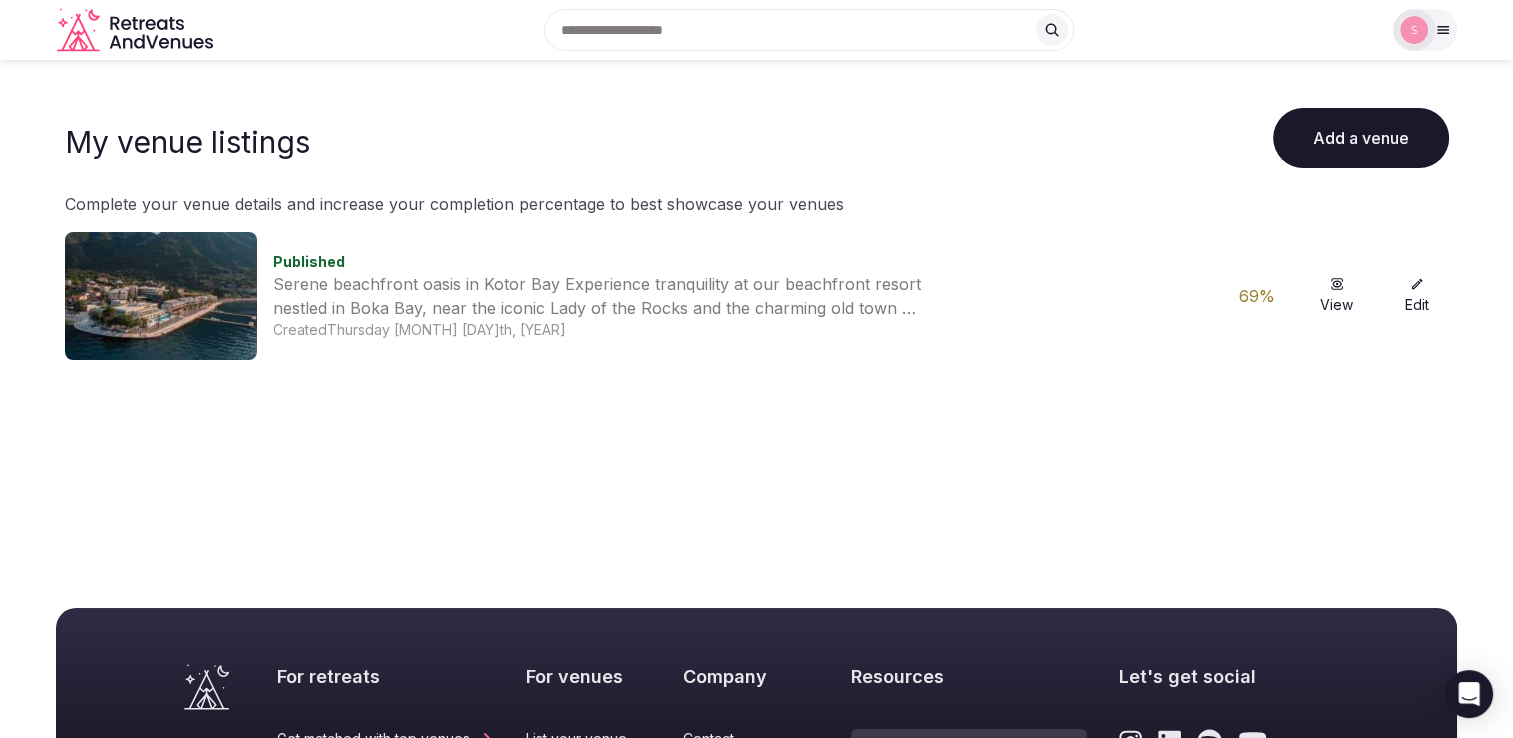 click 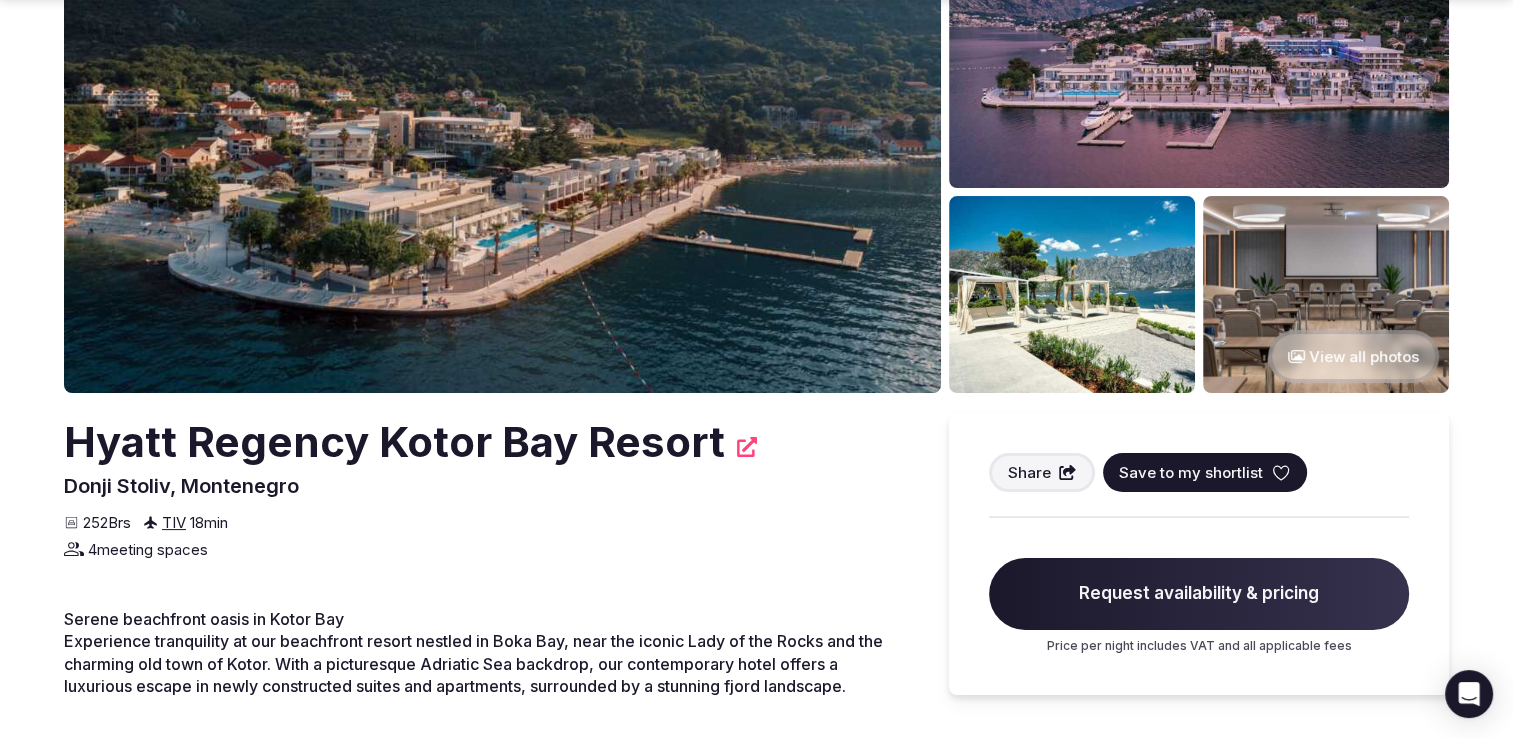 scroll, scrollTop: 400, scrollLeft: 0, axis: vertical 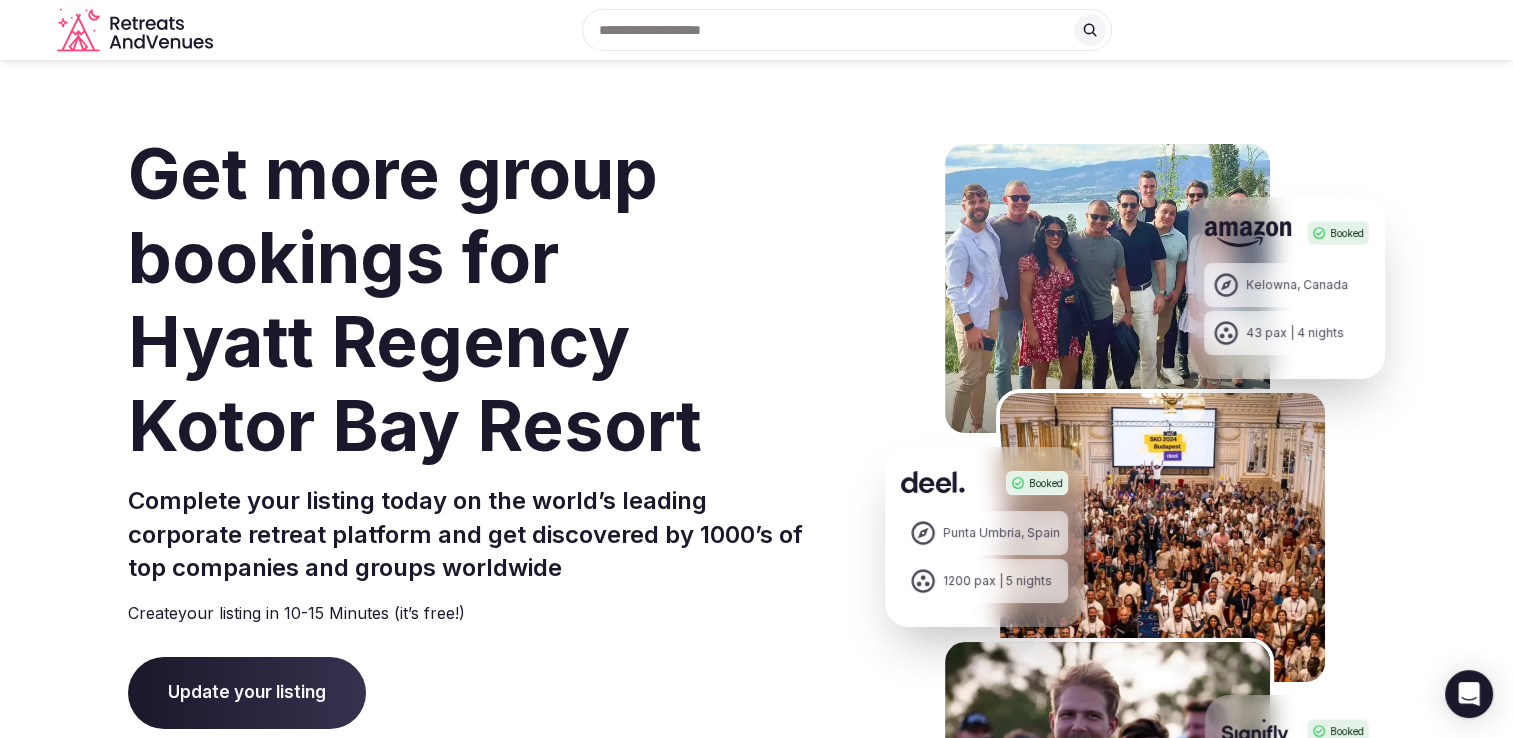 click on "Update your listing" at bounding box center [247, 693] 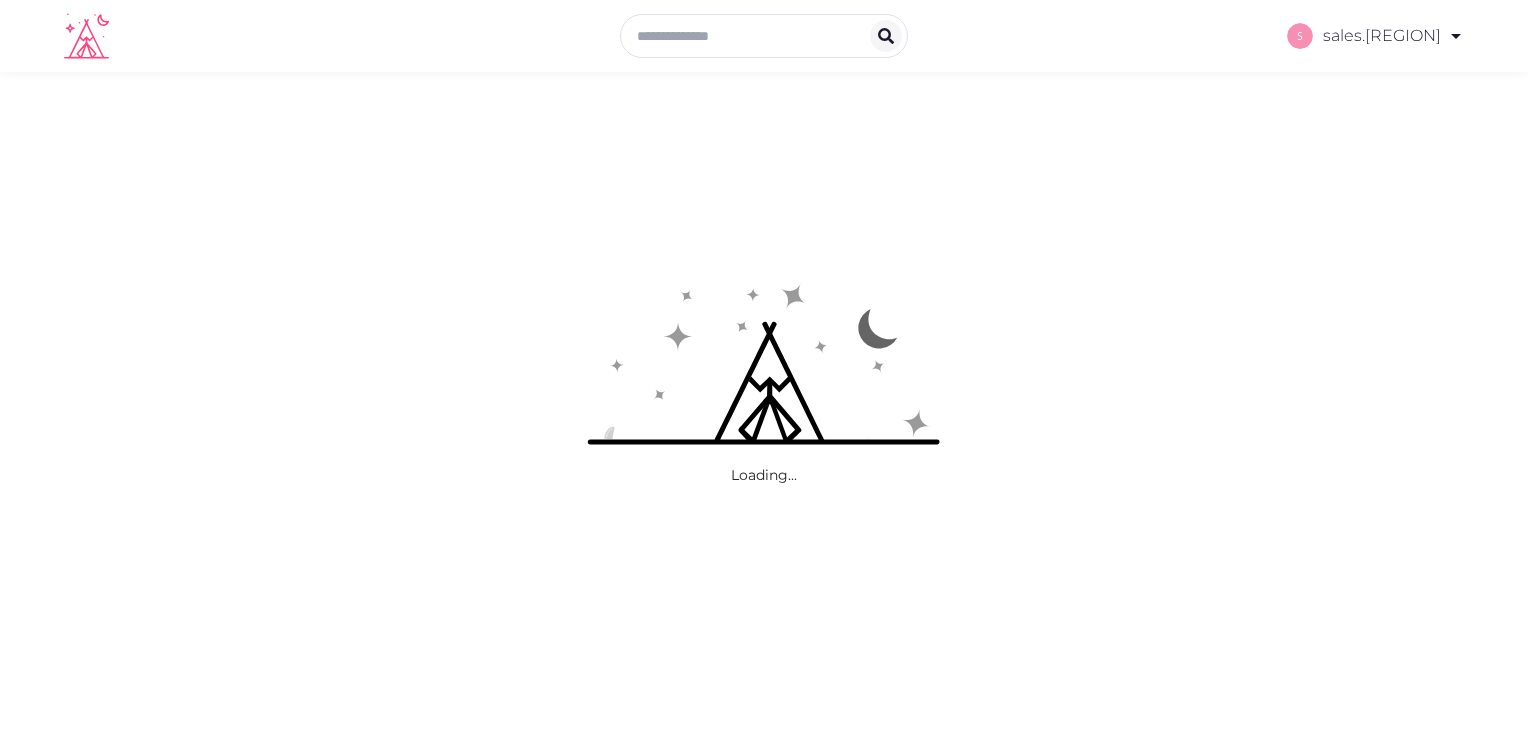 scroll, scrollTop: 0, scrollLeft: 0, axis: both 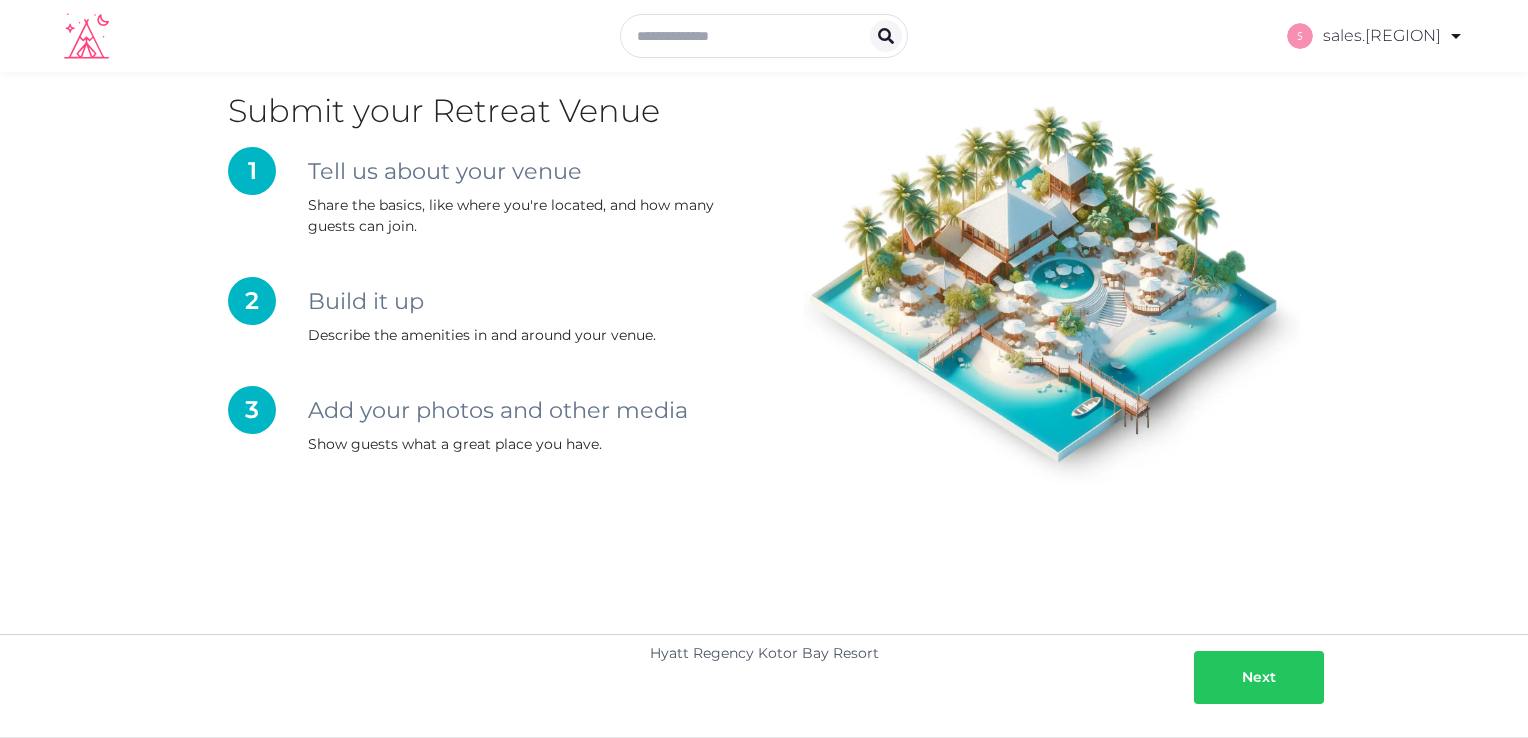 click on "Next" at bounding box center (1259, 677) 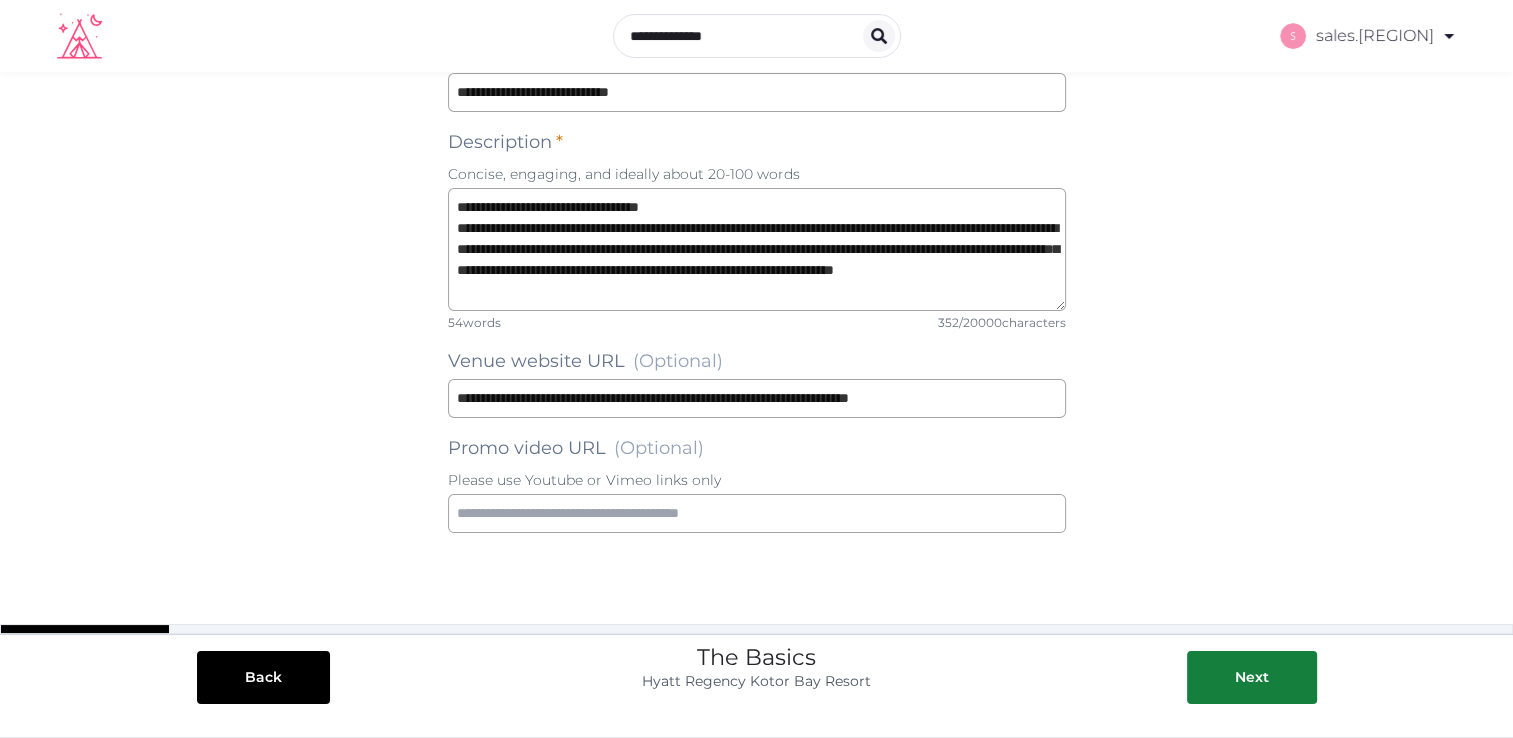 scroll, scrollTop: 207, scrollLeft: 0, axis: vertical 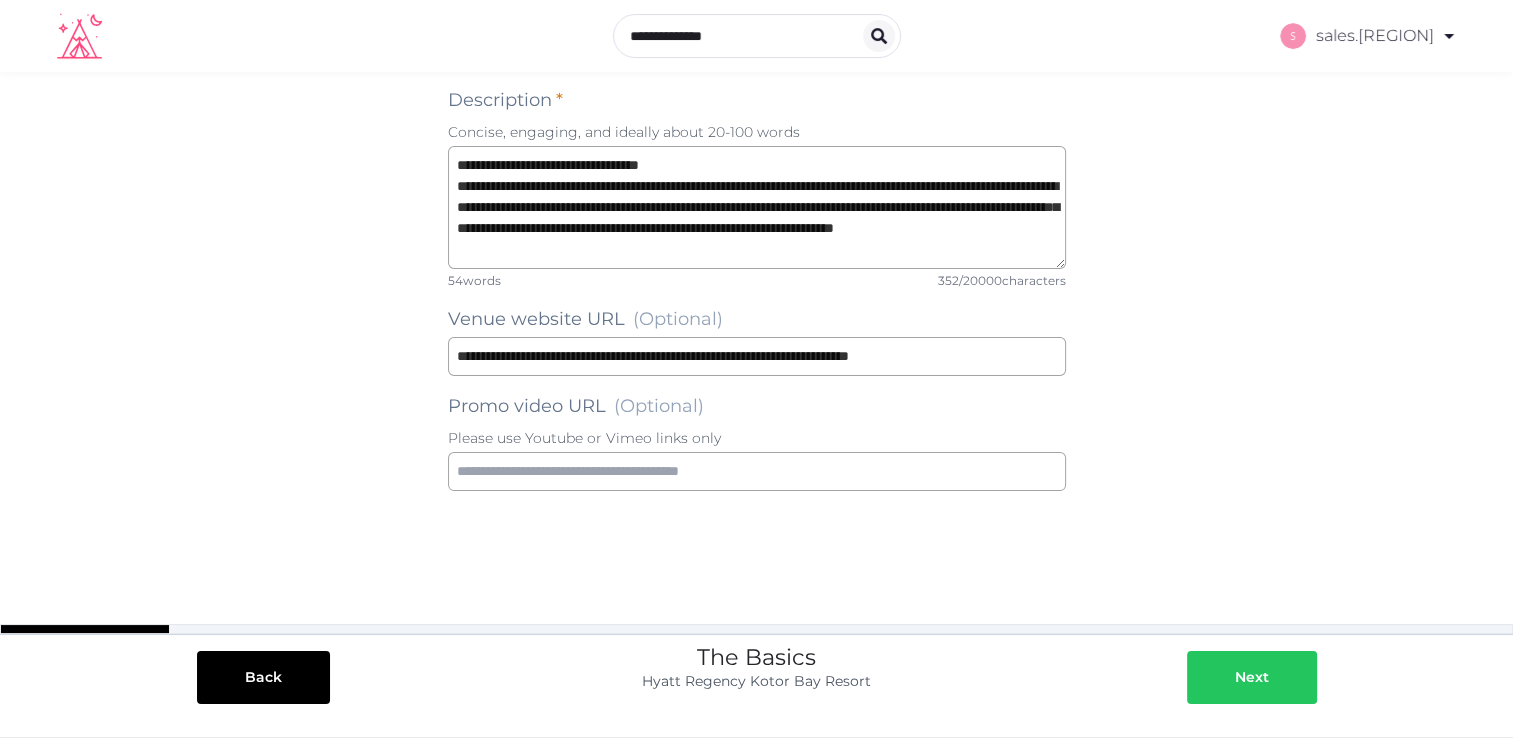 click on "Next" at bounding box center [1252, 677] 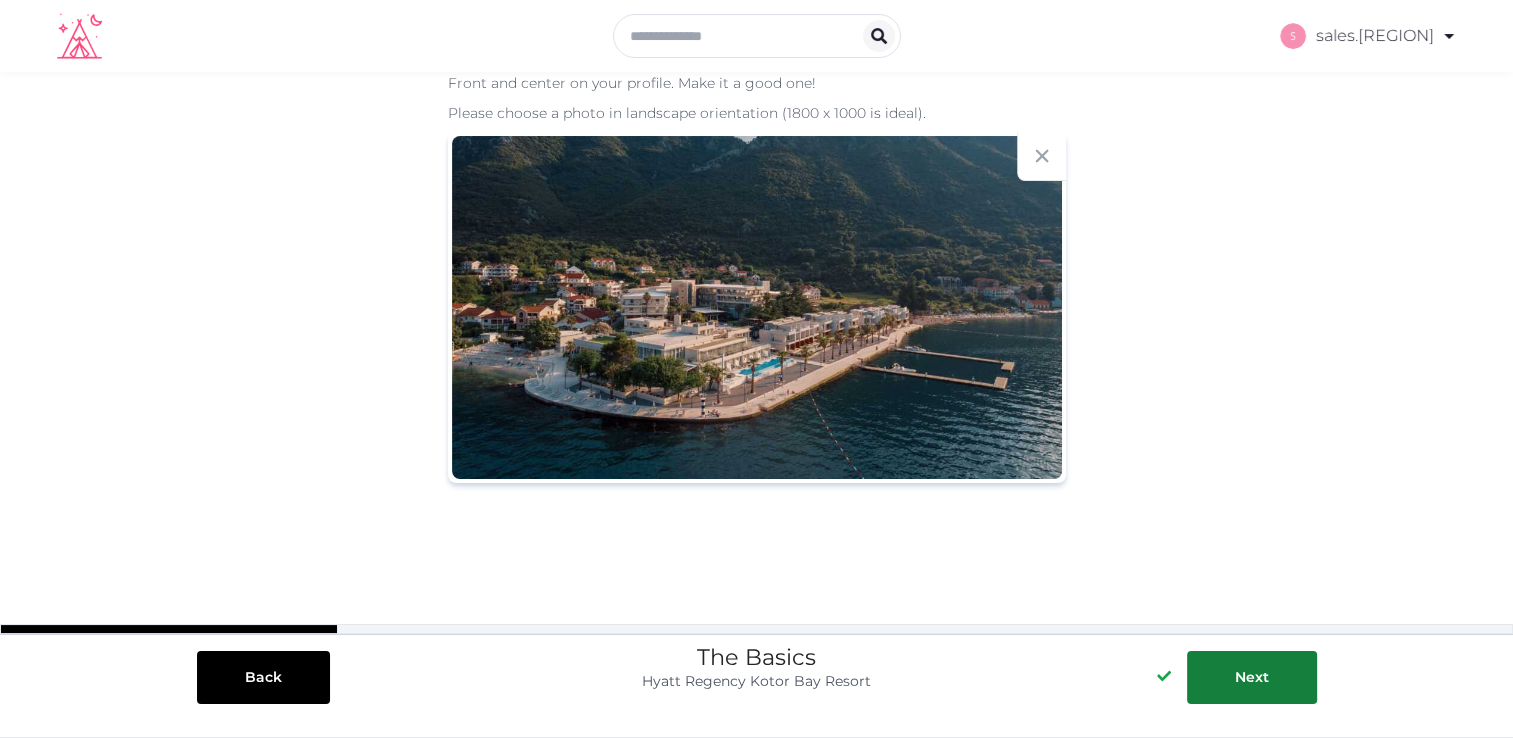 scroll, scrollTop: 0, scrollLeft: 0, axis: both 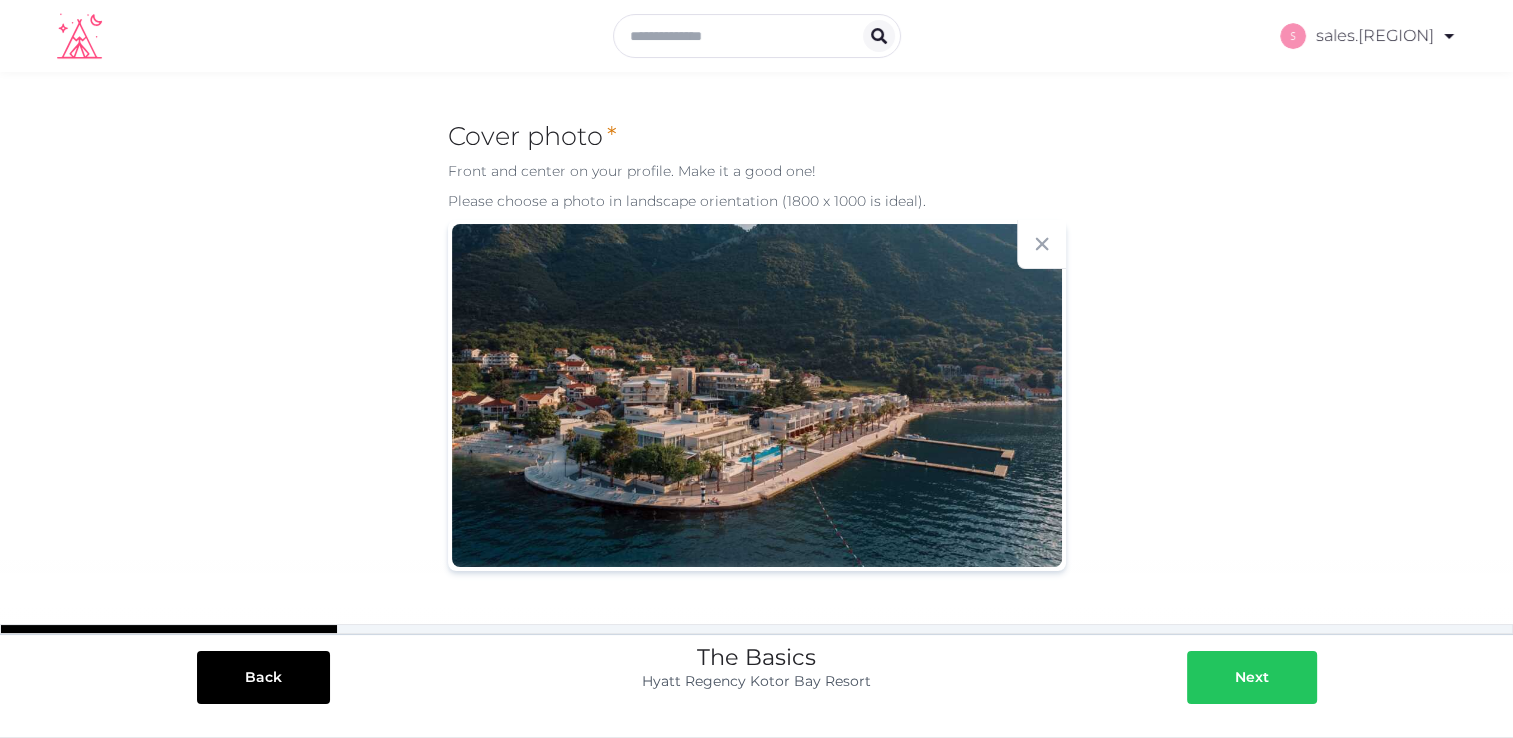 click on "Next" at bounding box center [1252, 677] 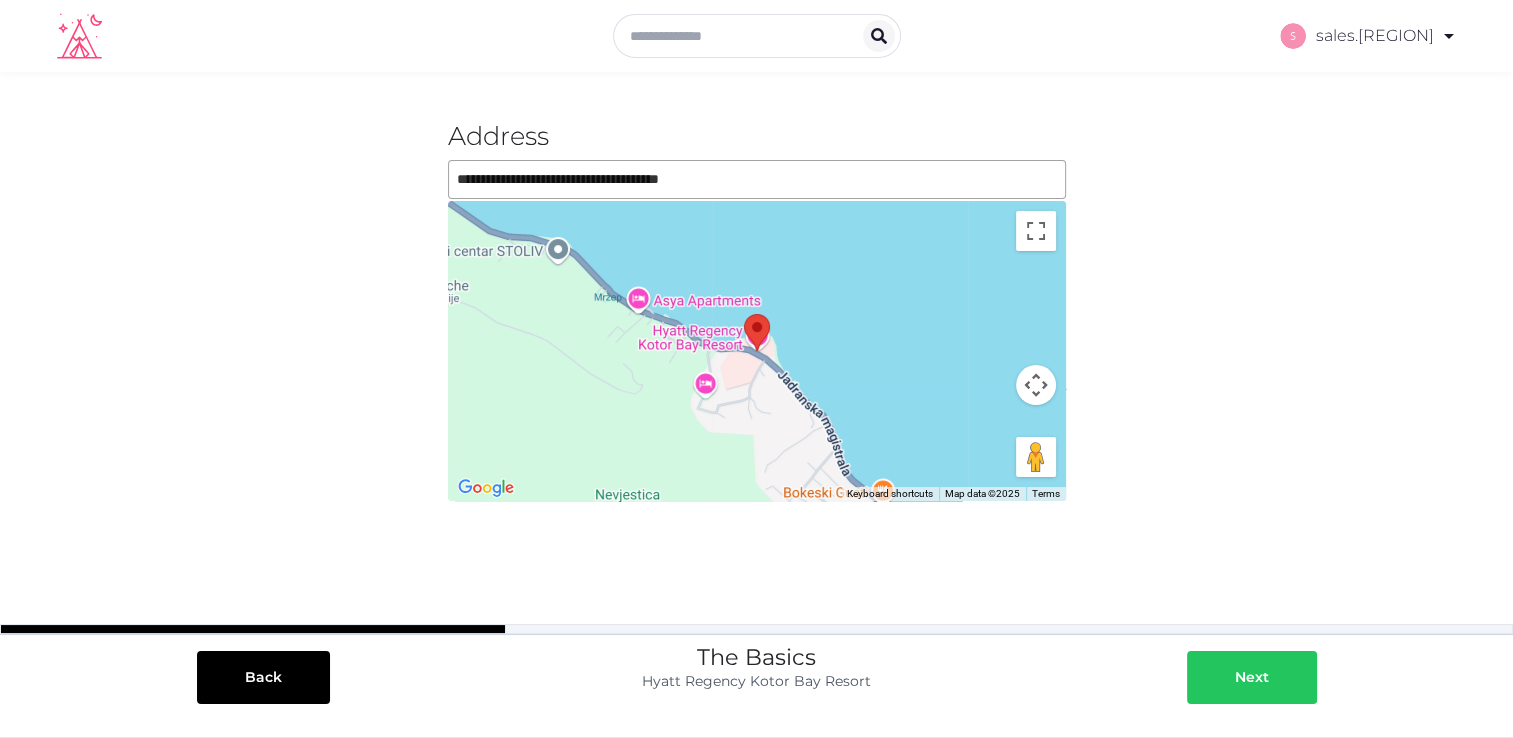 click on "Next" at bounding box center (1252, 677) 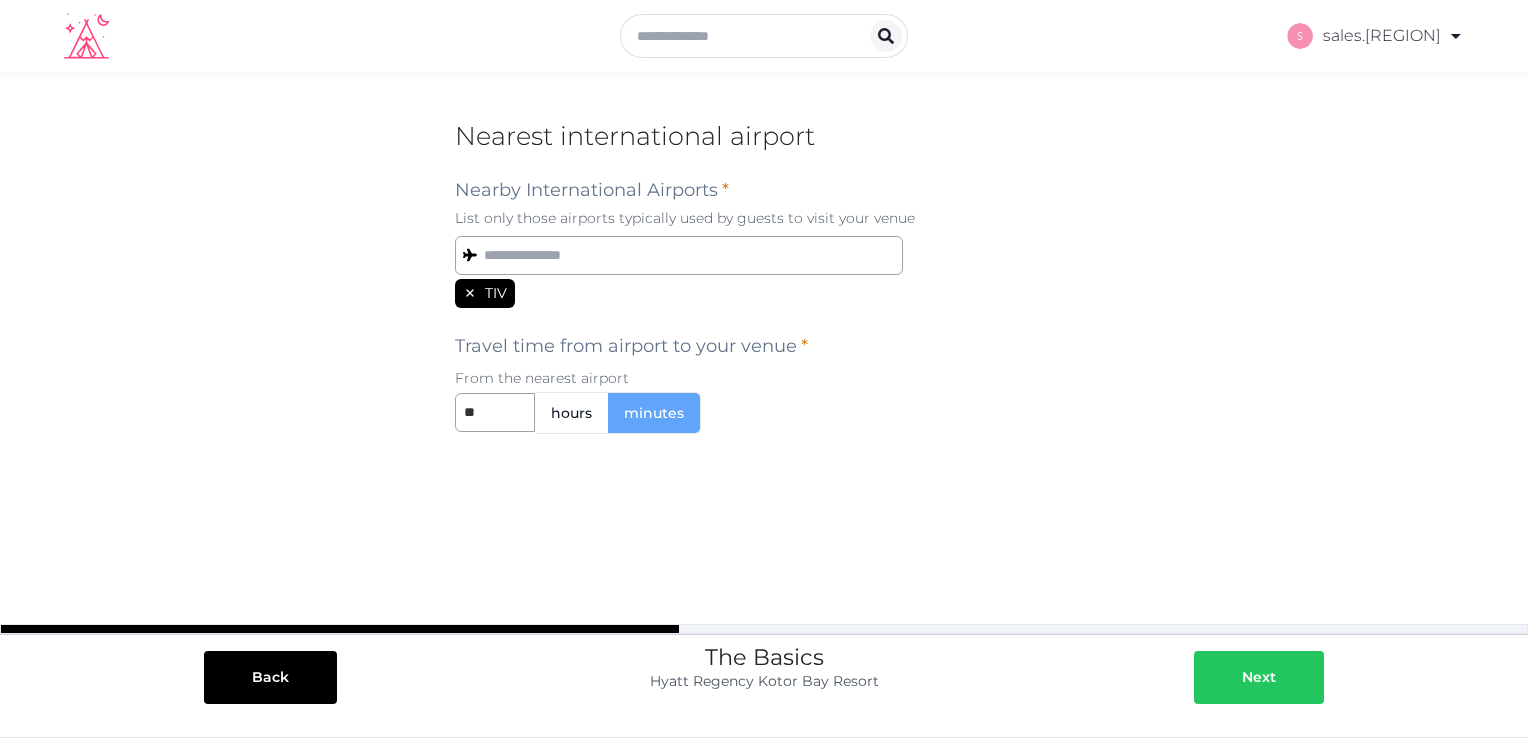click on "Next" at bounding box center [1259, 677] 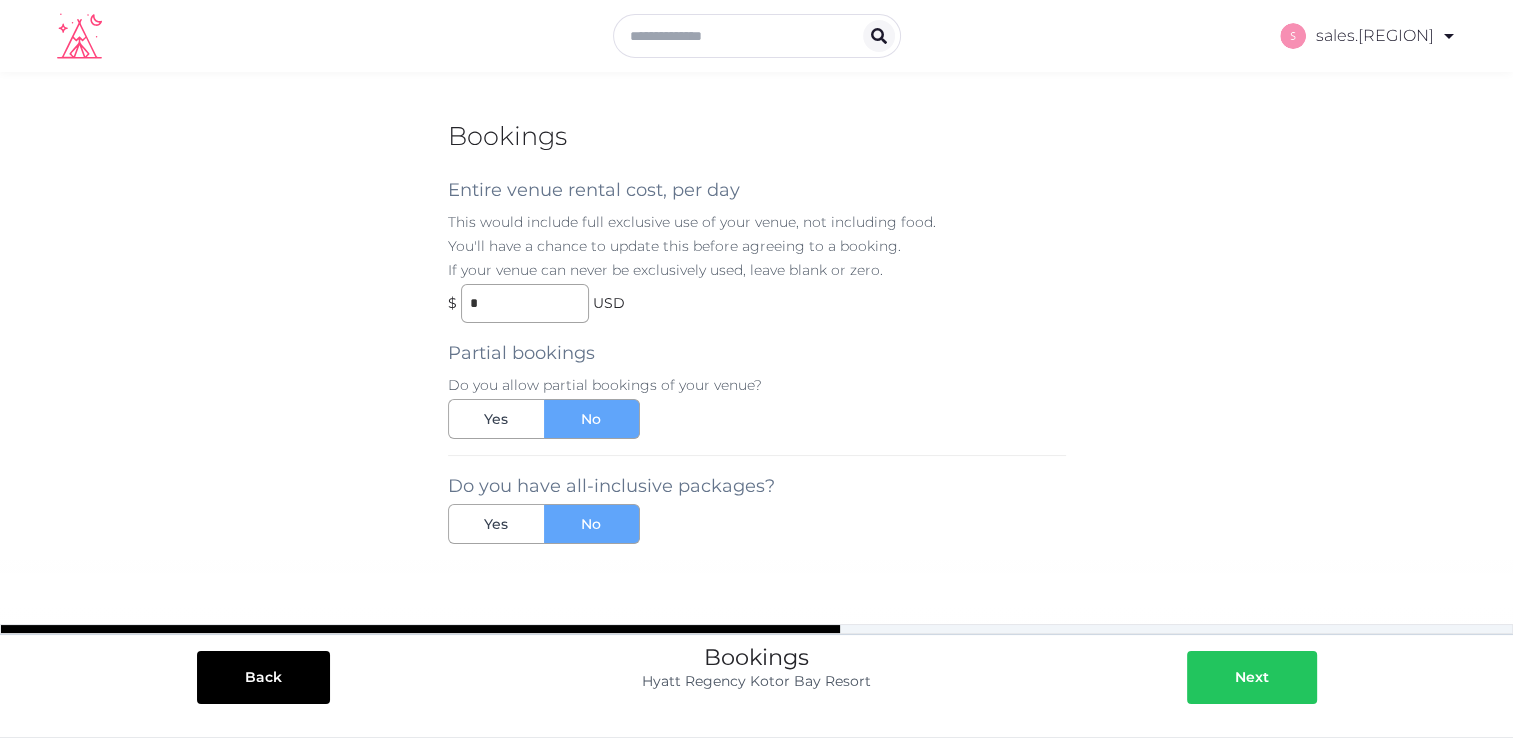 click on "Next" at bounding box center [1252, 677] 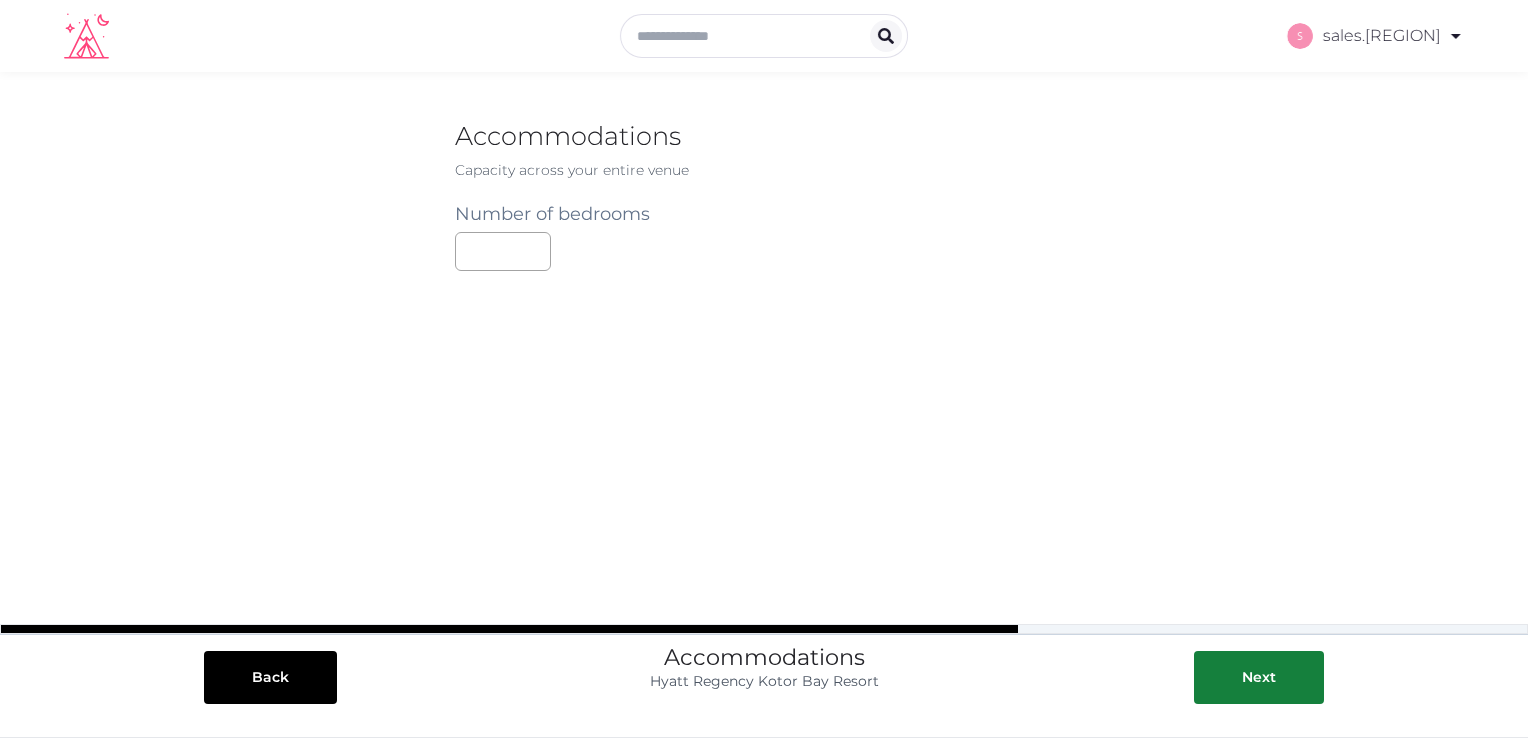drag, startPoint x: 1237, startPoint y: 673, endPoint x: 1290, endPoint y: 585, distance: 102.7278 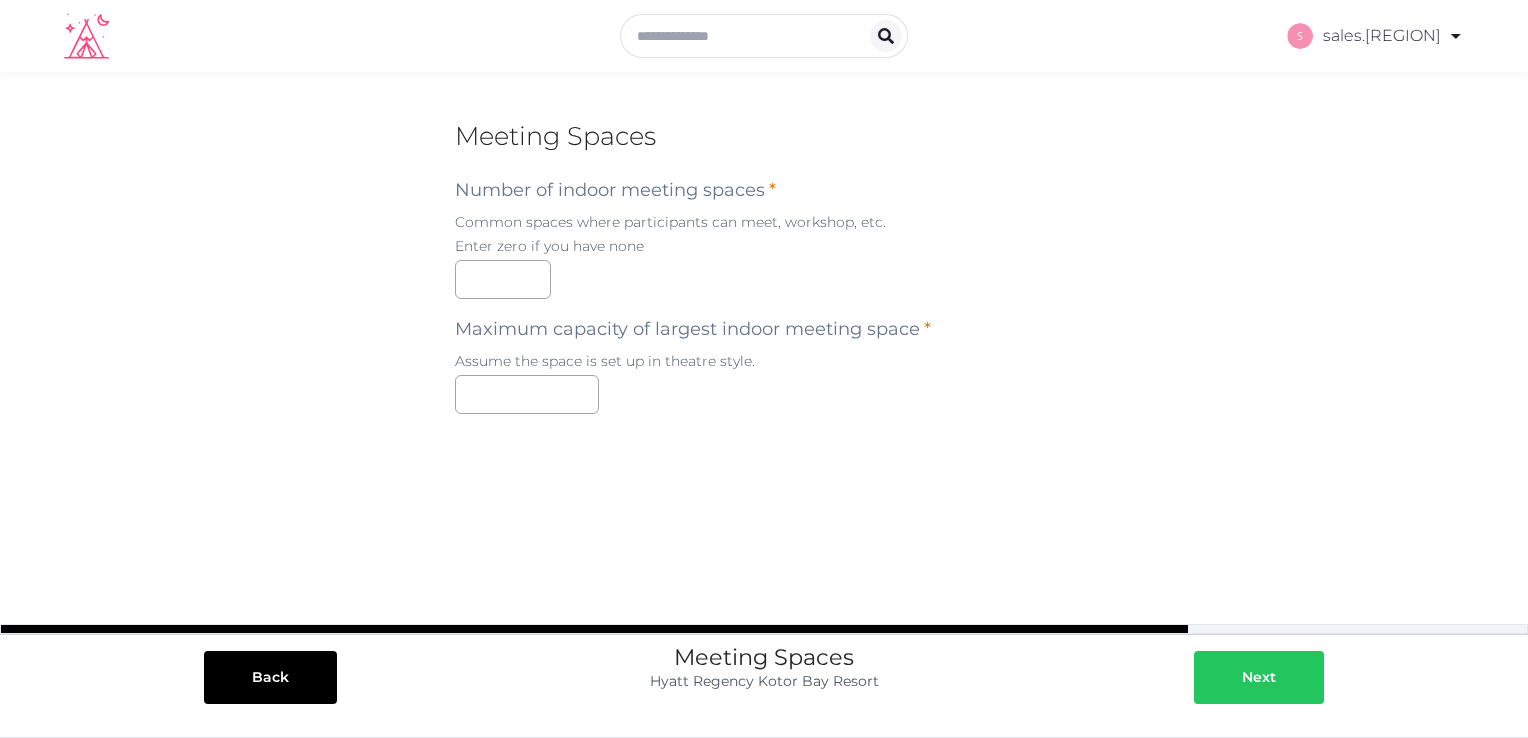 click on "Next" at bounding box center (1259, 677) 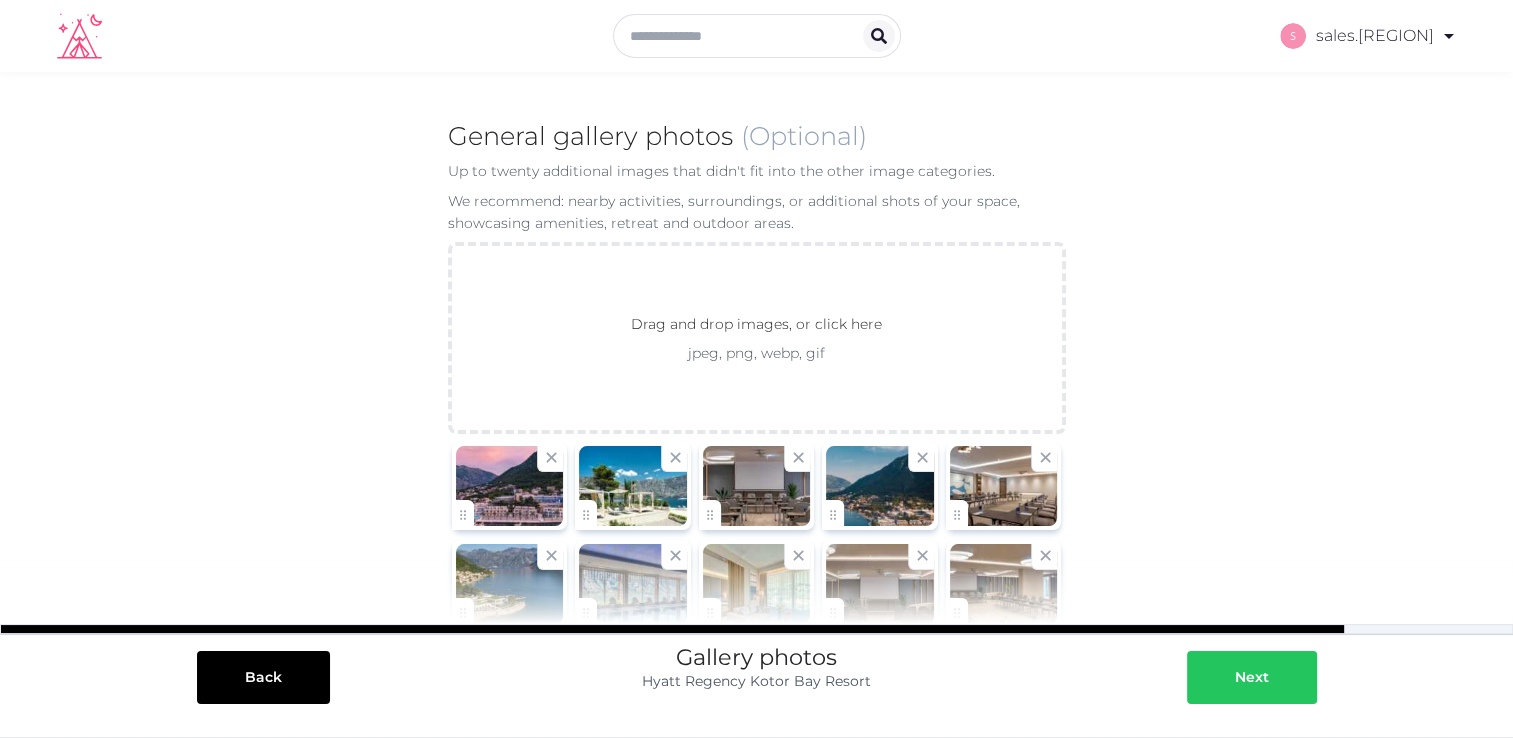 click on "Next" at bounding box center (1252, 677) 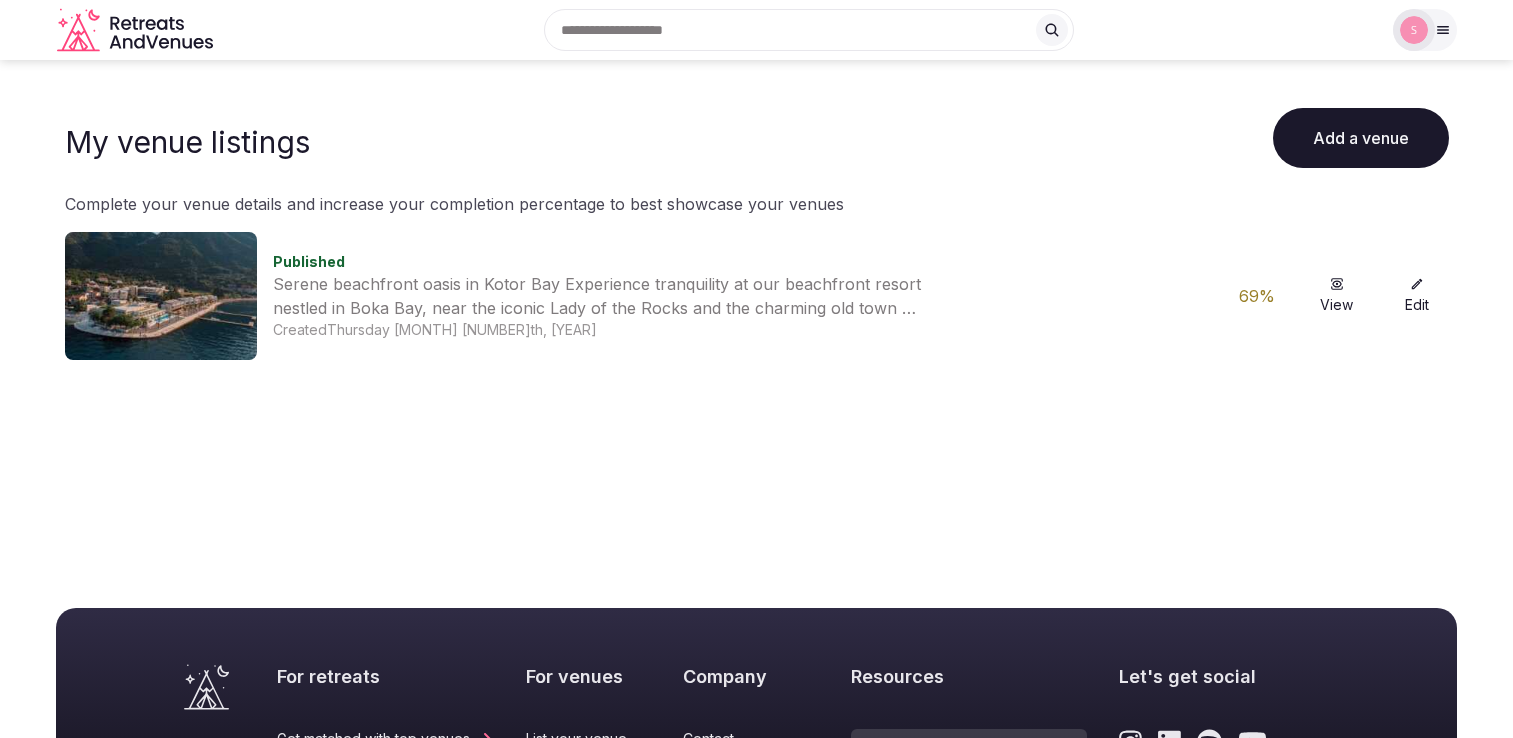 scroll, scrollTop: 0, scrollLeft: 0, axis: both 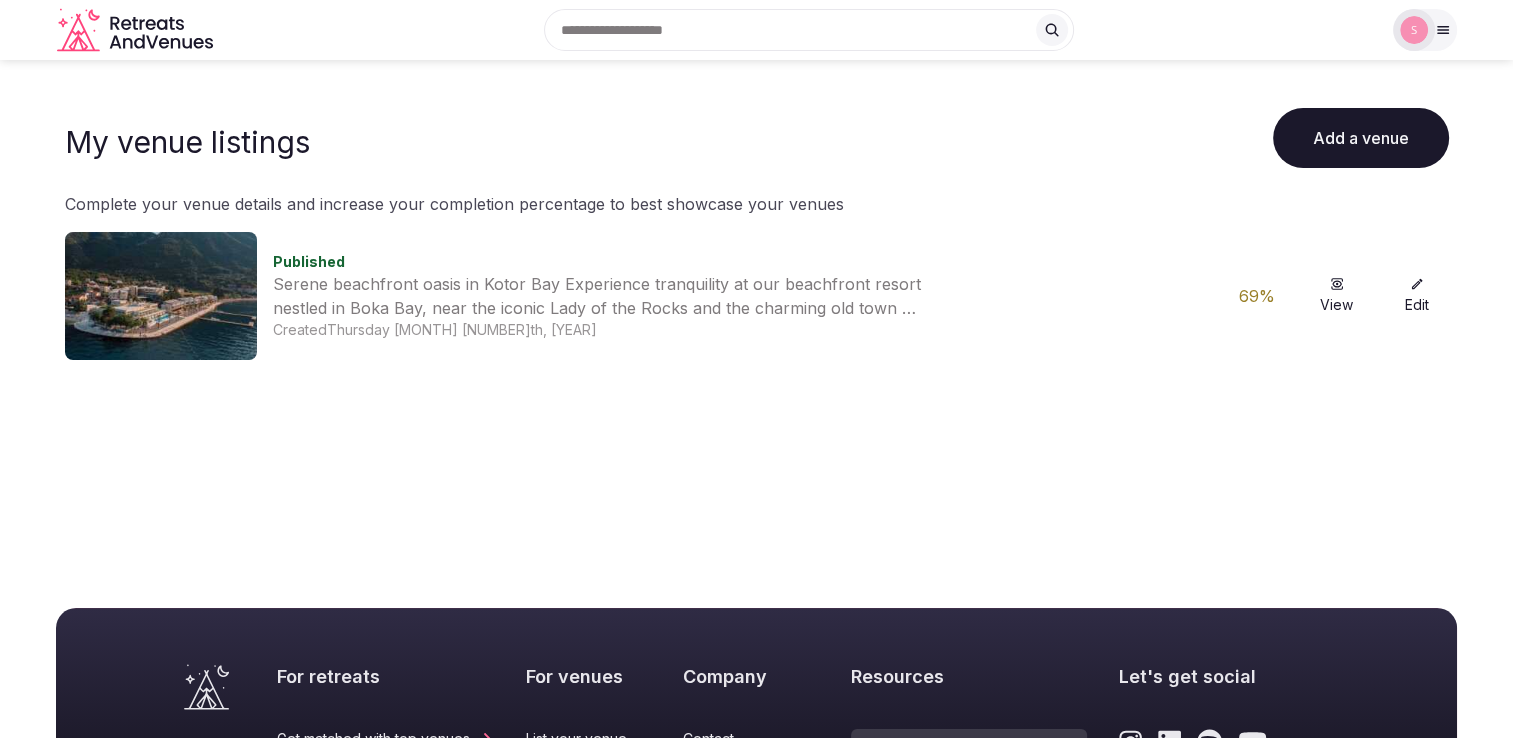 click on "Edit" at bounding box center (1417, 296) 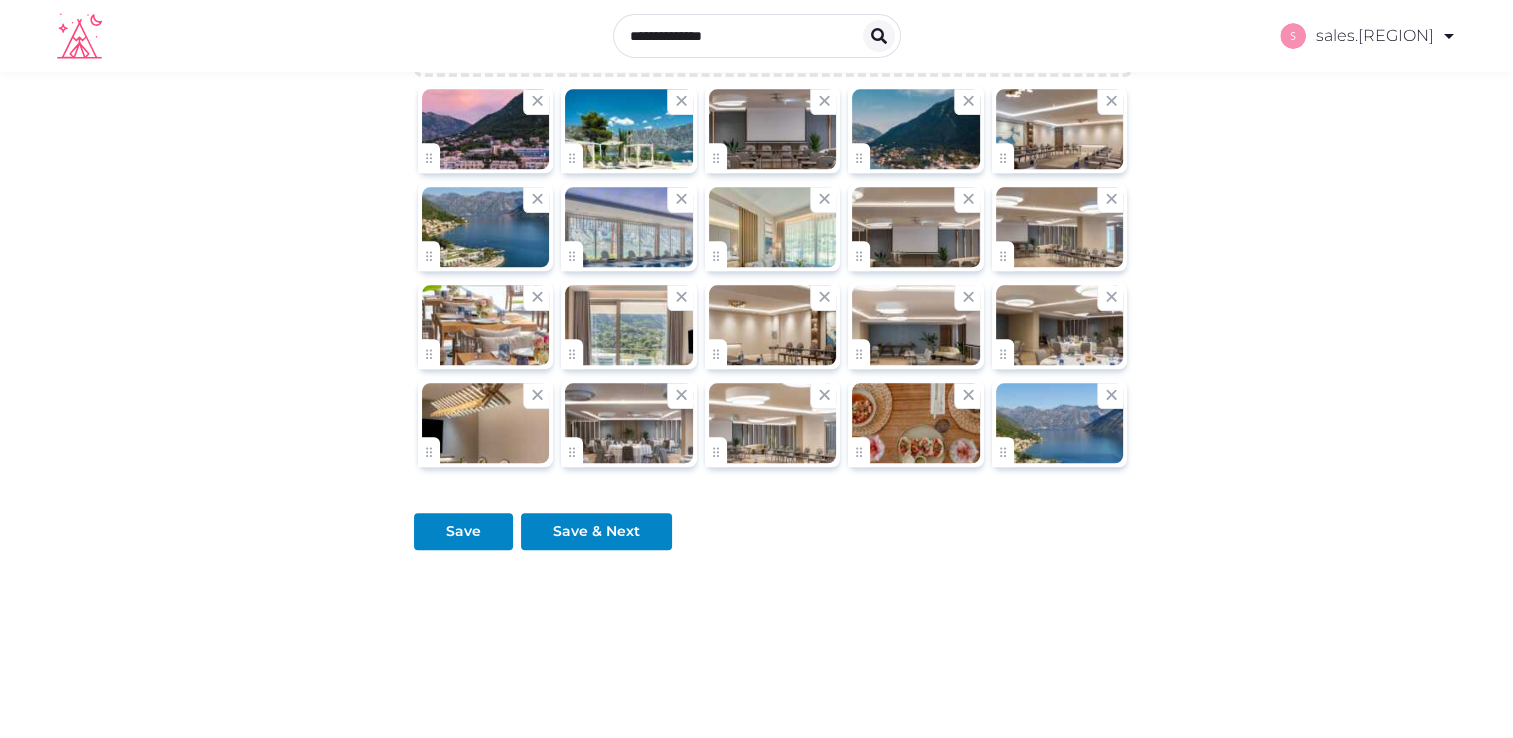 scroll, scrollTop: 1516, scrollLeft: 0, axis: vertical 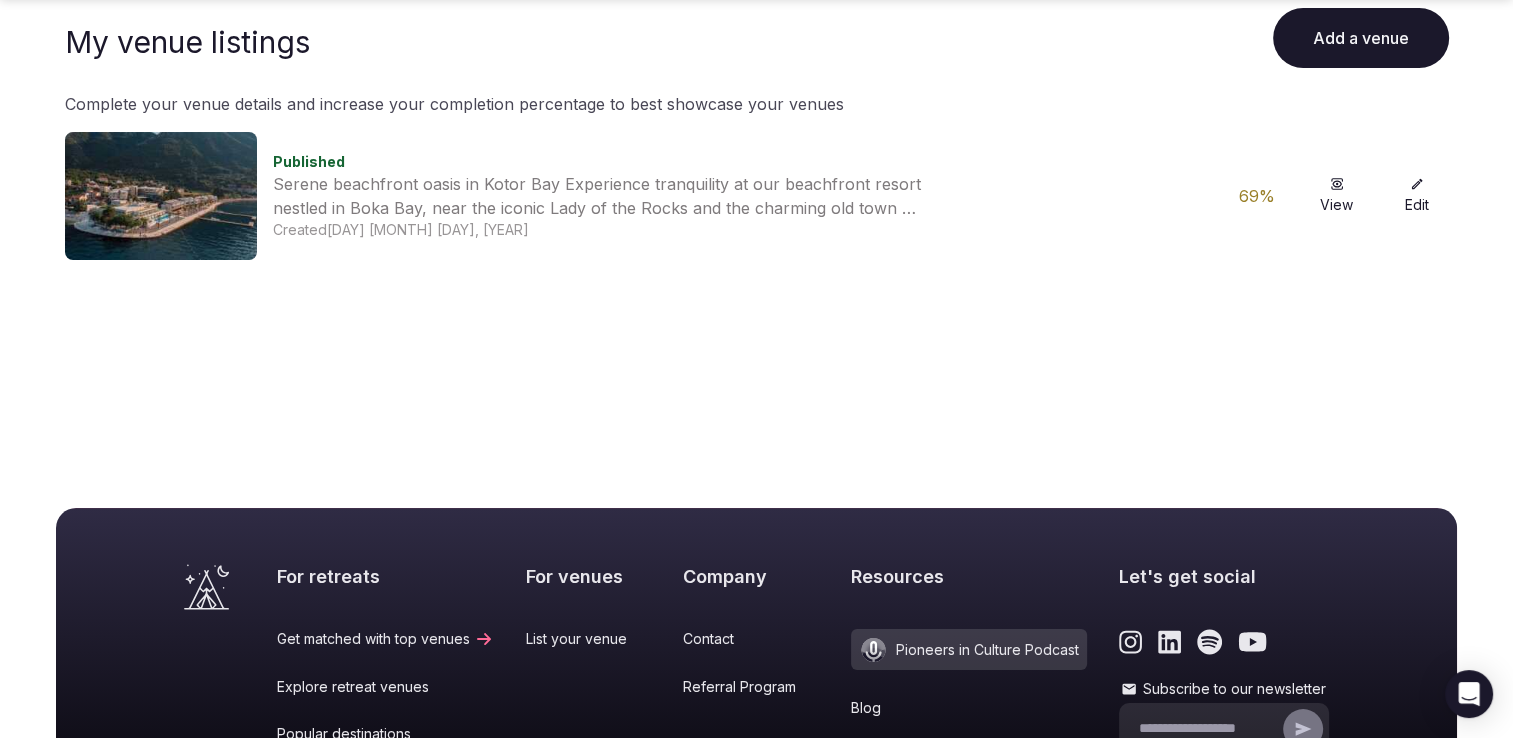 click on "View" at bounding box center [1337, 196] 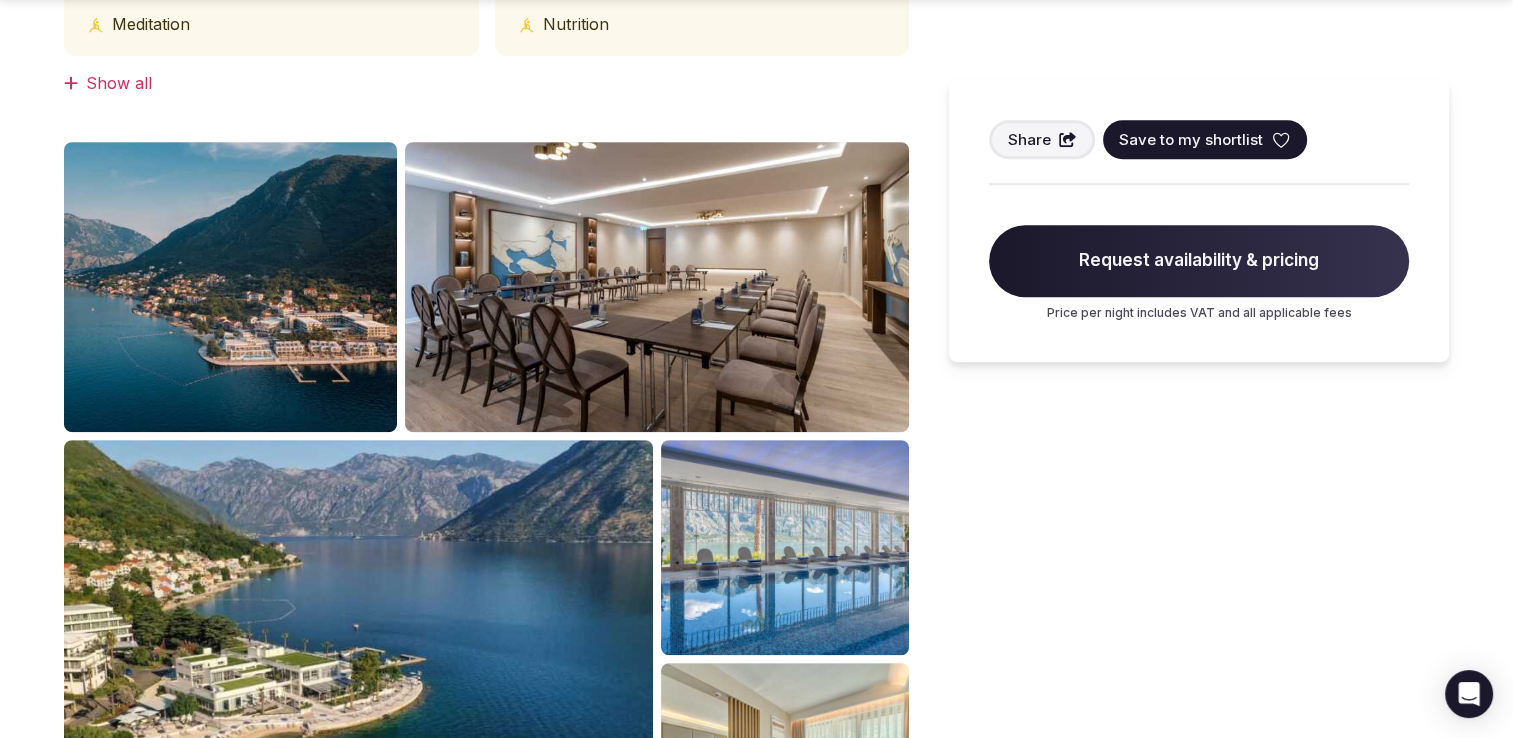 scroll, scrollTop: 1600, scrollLeft: 0, axis: vertical 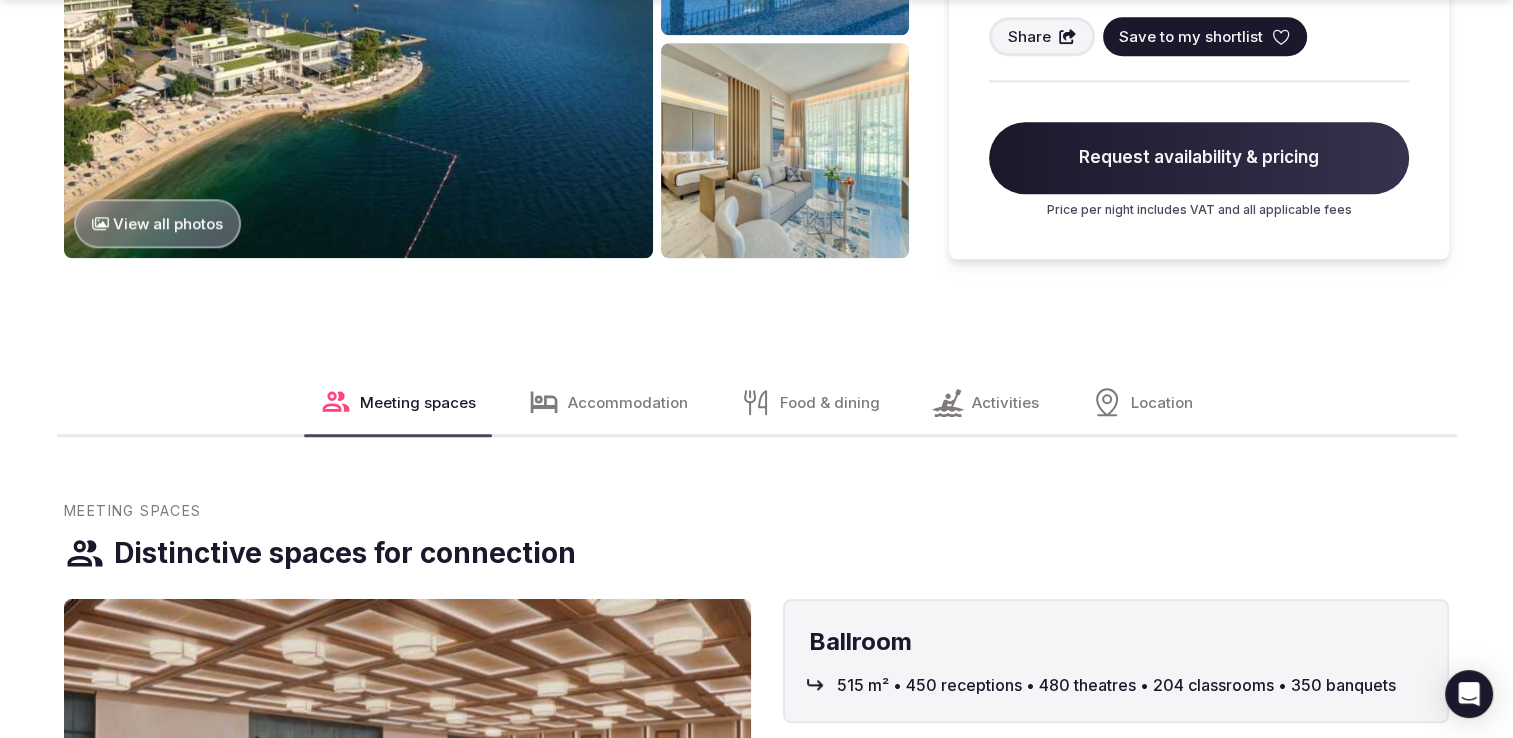 click on "Accommodation" at bounding box center [628, 402] 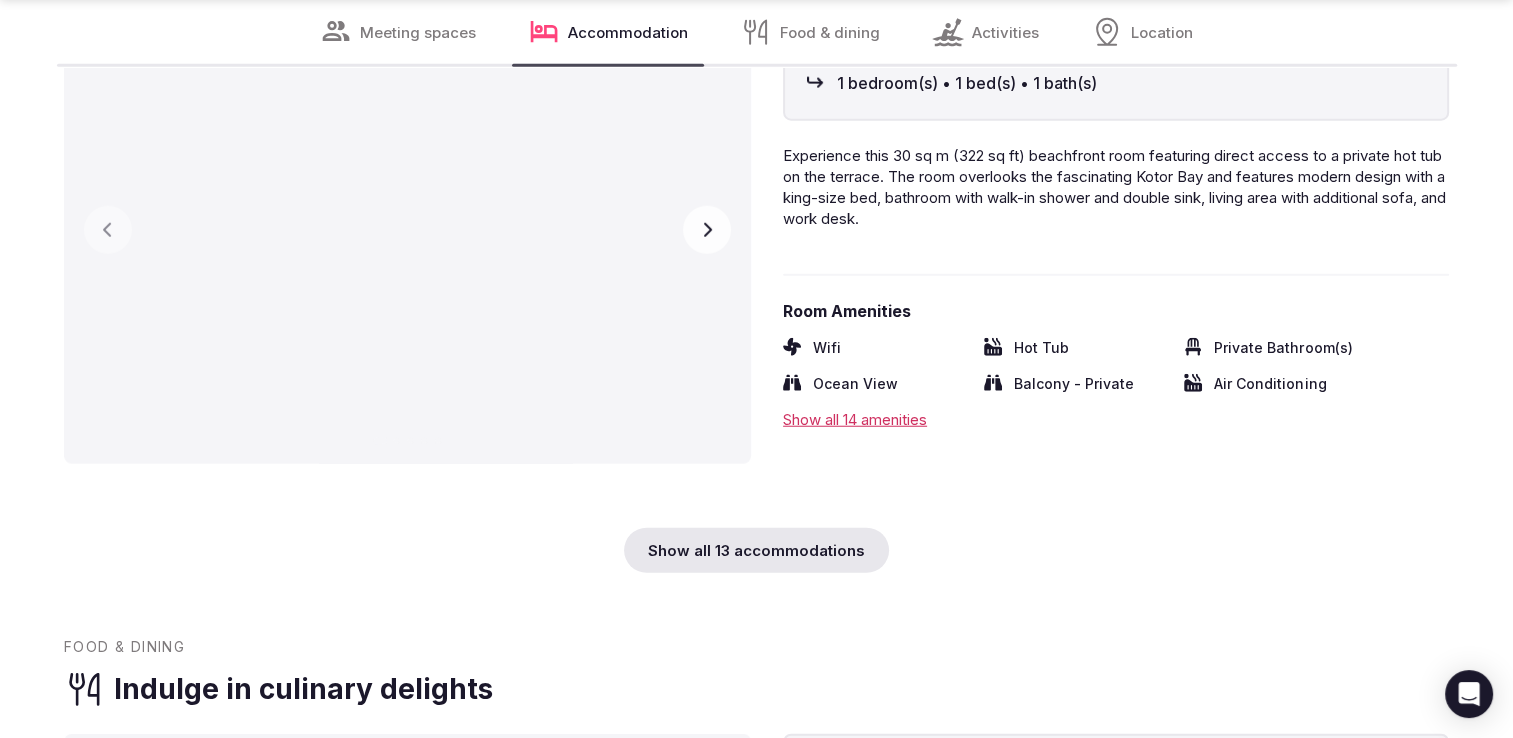 scroll, scrollTop: 5164, scrollLeft: 0, axis: vertical 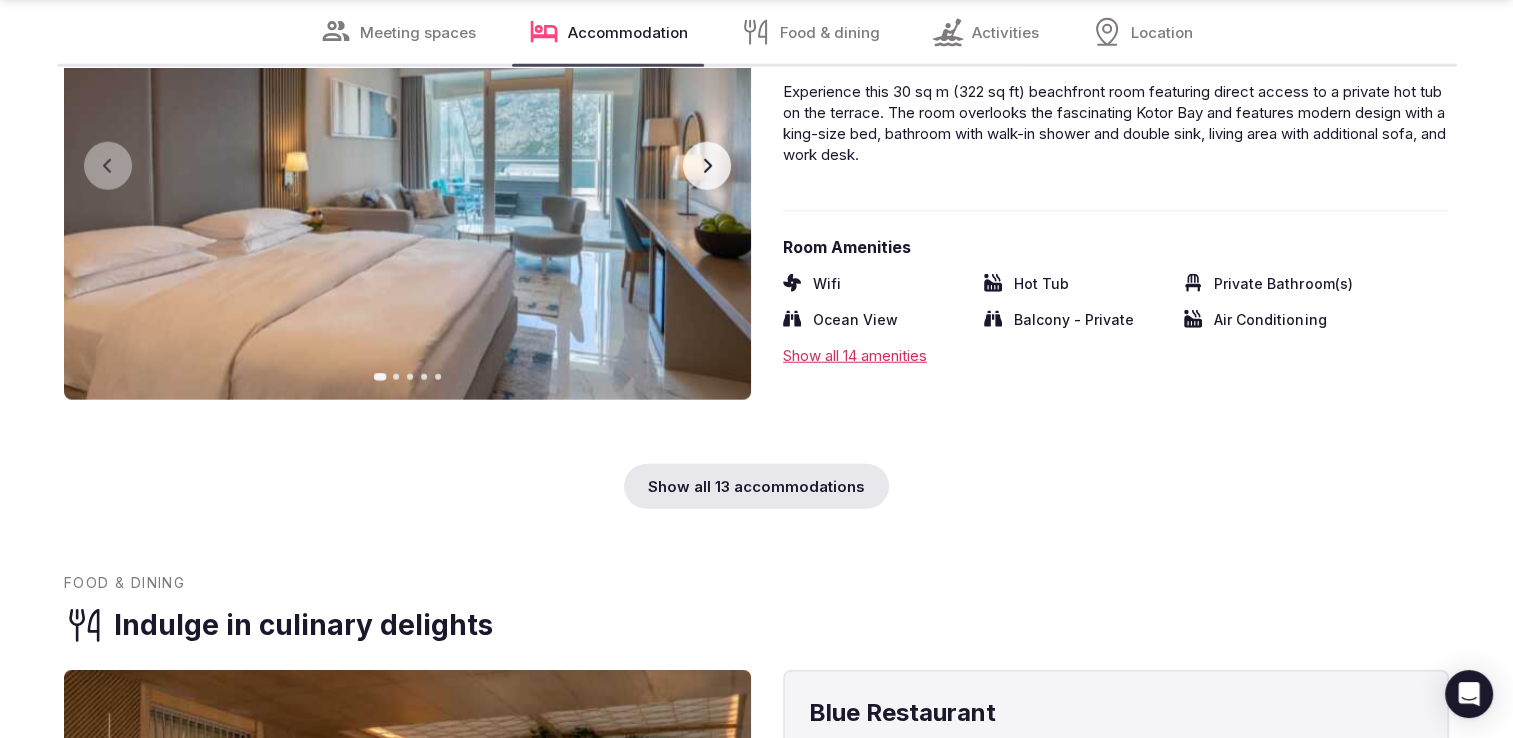 click on "Show all 13 accommodations" at bounding box center (756, 486) 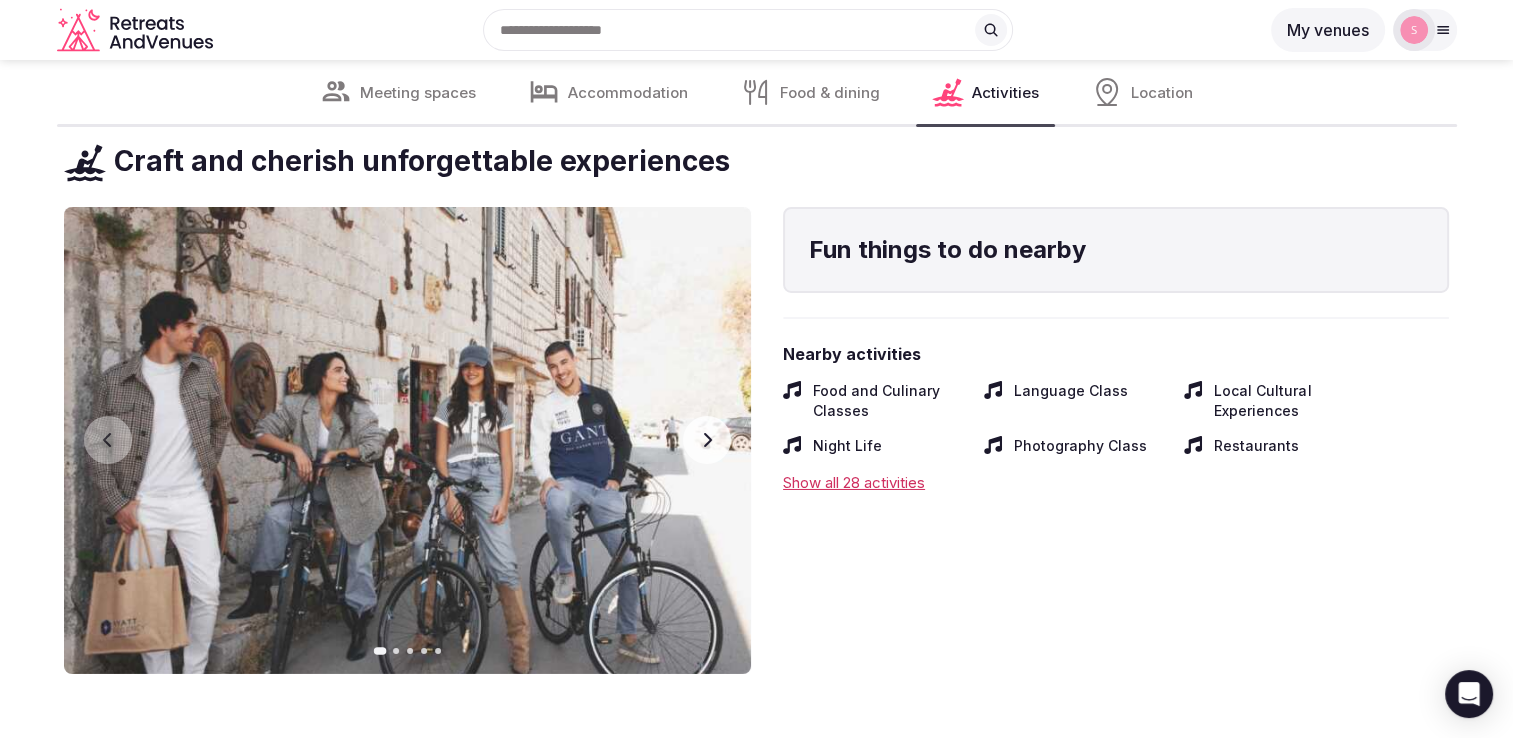 scroll, scrollTop: 14364, scrollLeft: 0, axis: vertical 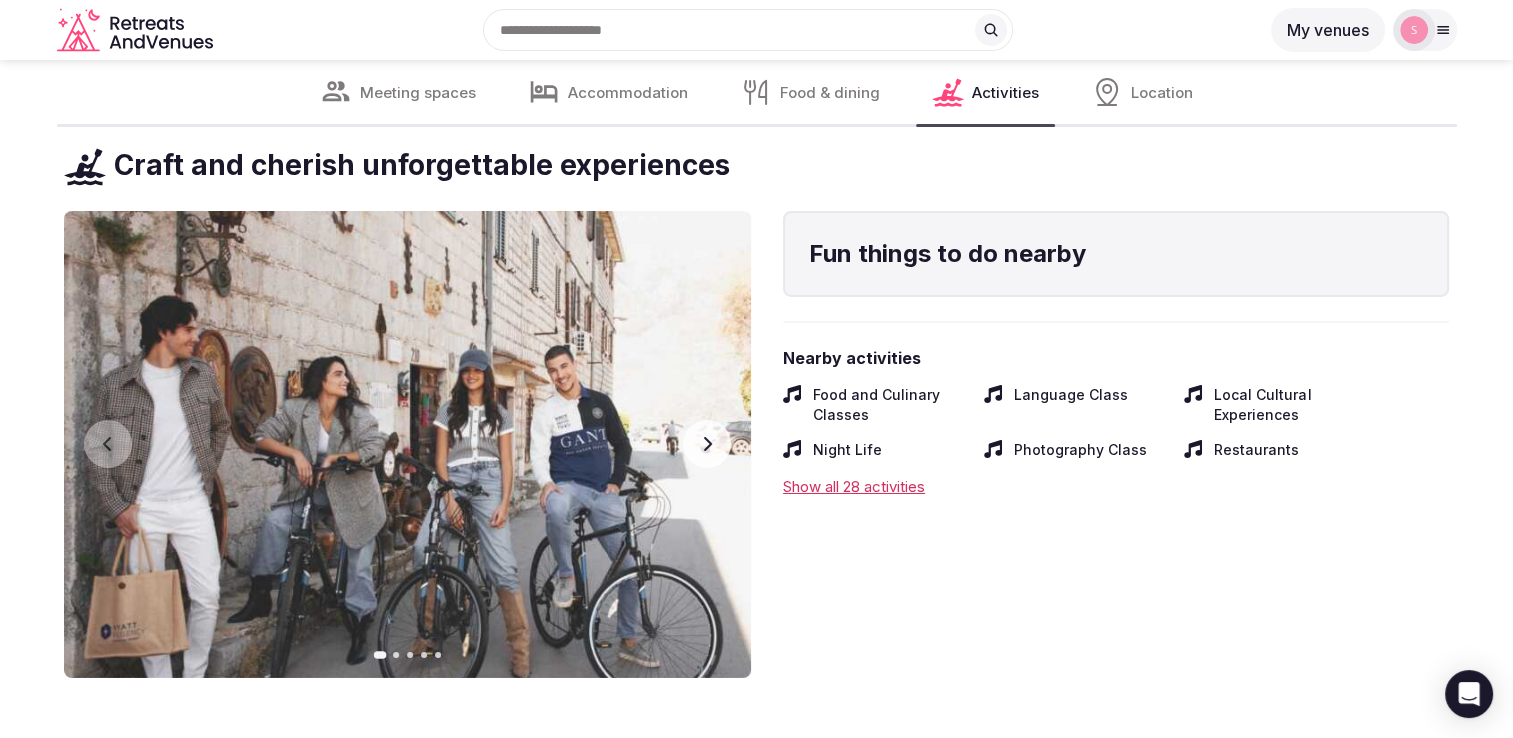 click on "Show all 28 activities" at bounding box center (1116, 486) 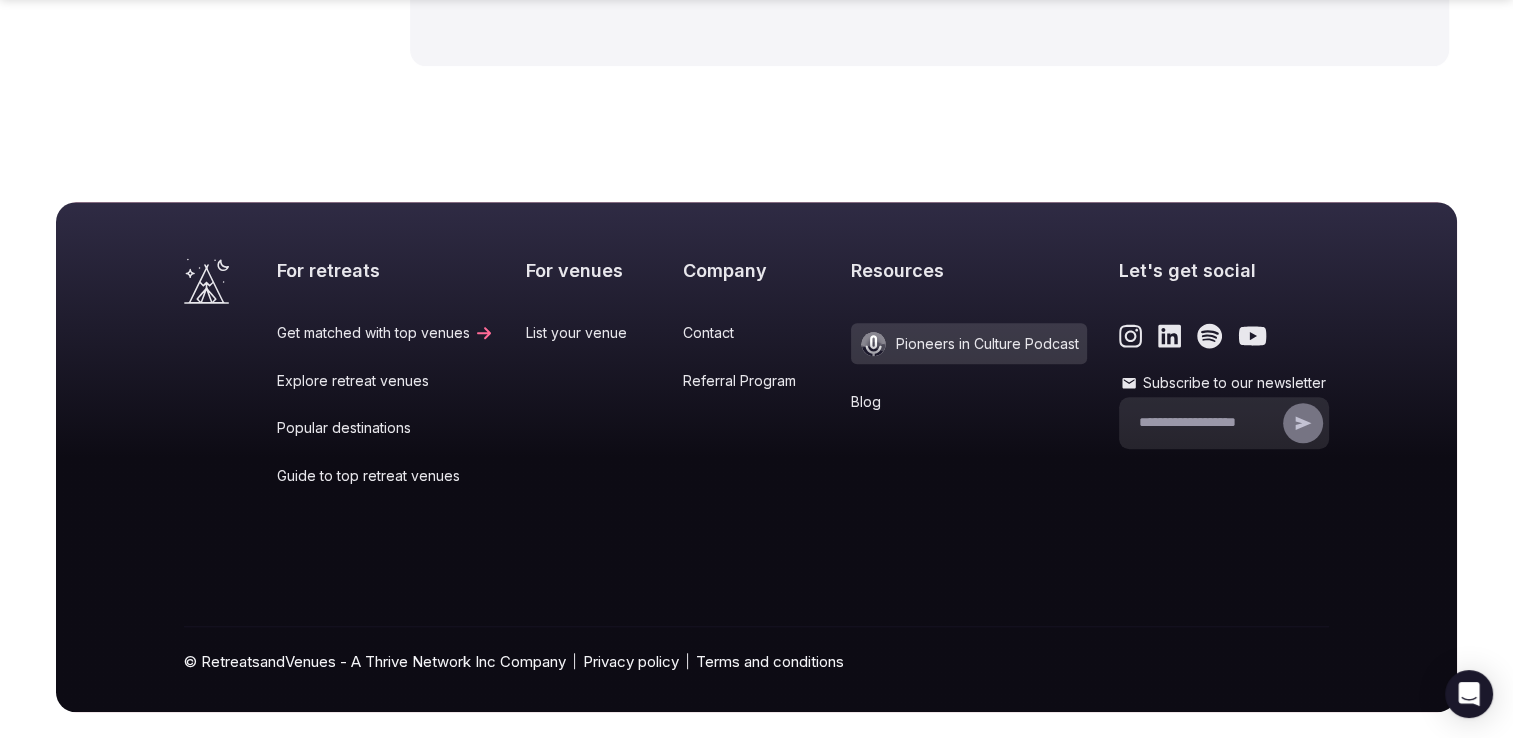 scroll, scrollTop: 16588, scrollLeft: 0, axis: vertical 